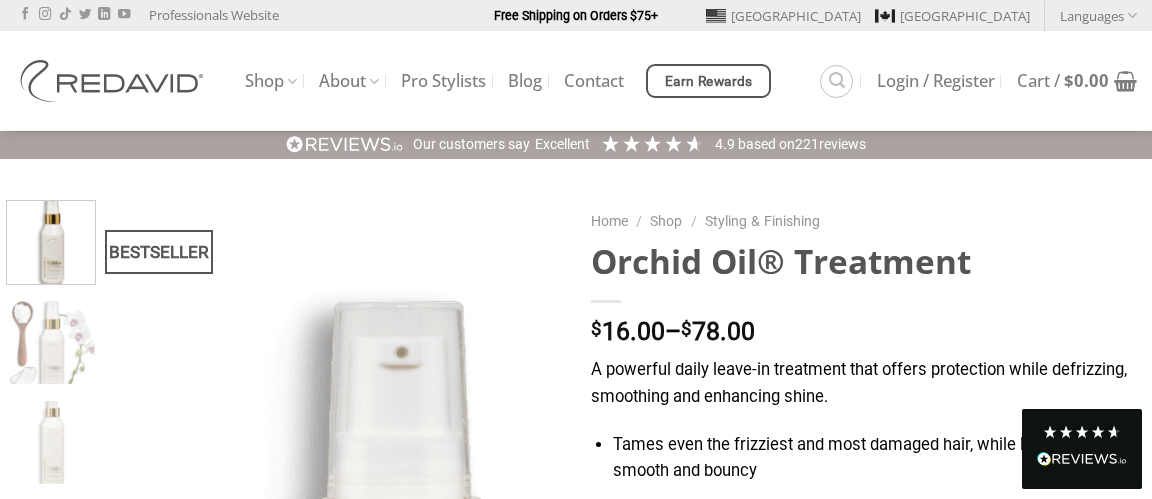 scroll, scrollTop: 0, scrollLeft: 0, axis: both 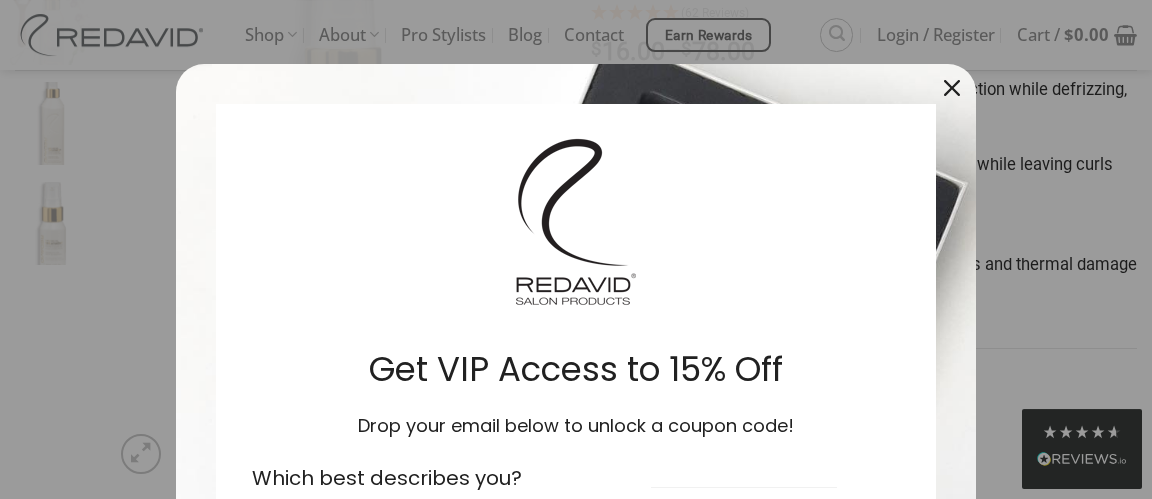 click 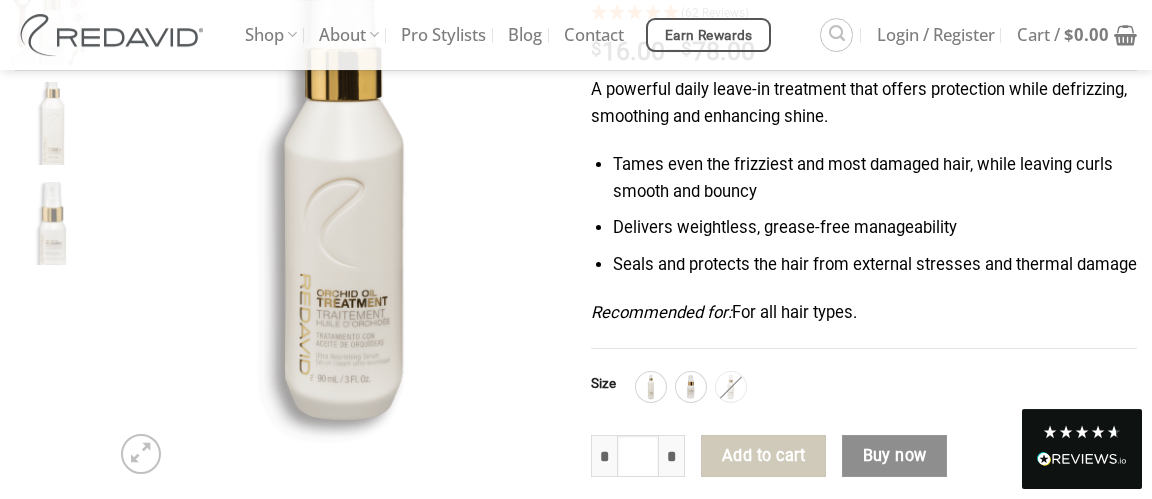 click on "Buy now" 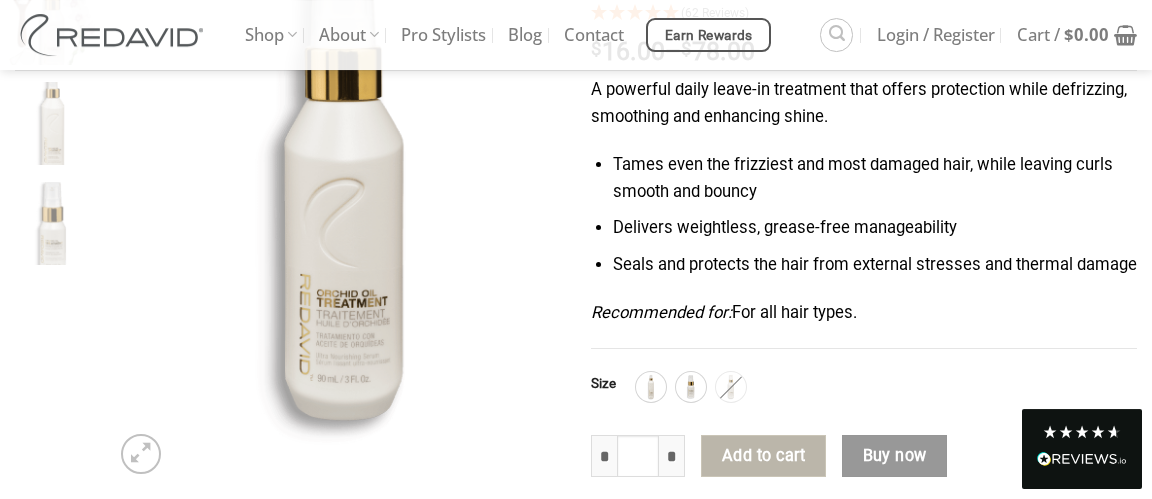 click on "Add to cart" 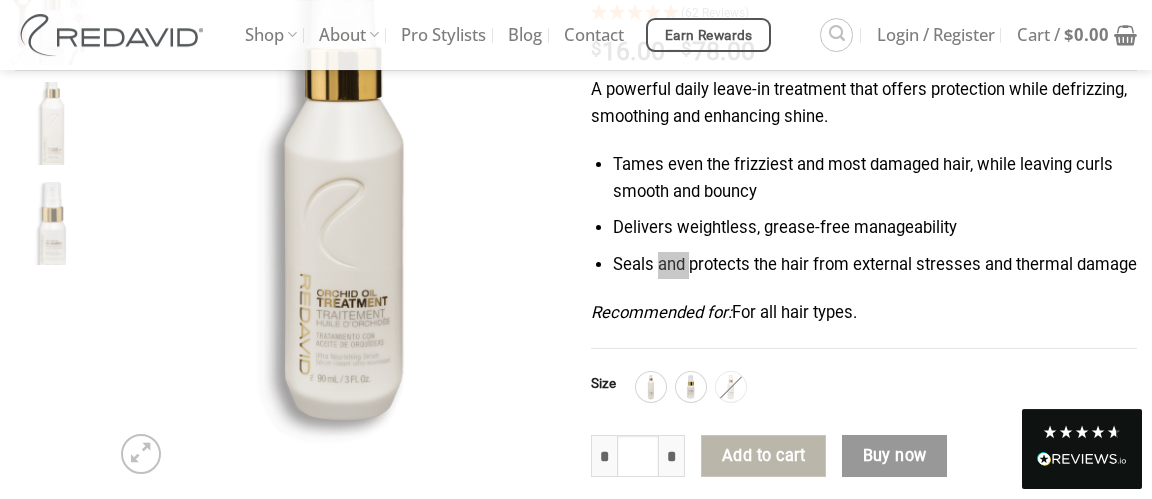 click on "A powerful daily leave-in treatment that offers protection while defrizzing, smoothing and enhancing shine.
Tames even the frizziest and most damaged hair, while leaving curls smooth and bouncy
Delivers weightless, grease-free manageability
Seals and protects the hair from external stresses and thermal damage
Recommended for:  For all hair types." at bounding box center (864, 213) 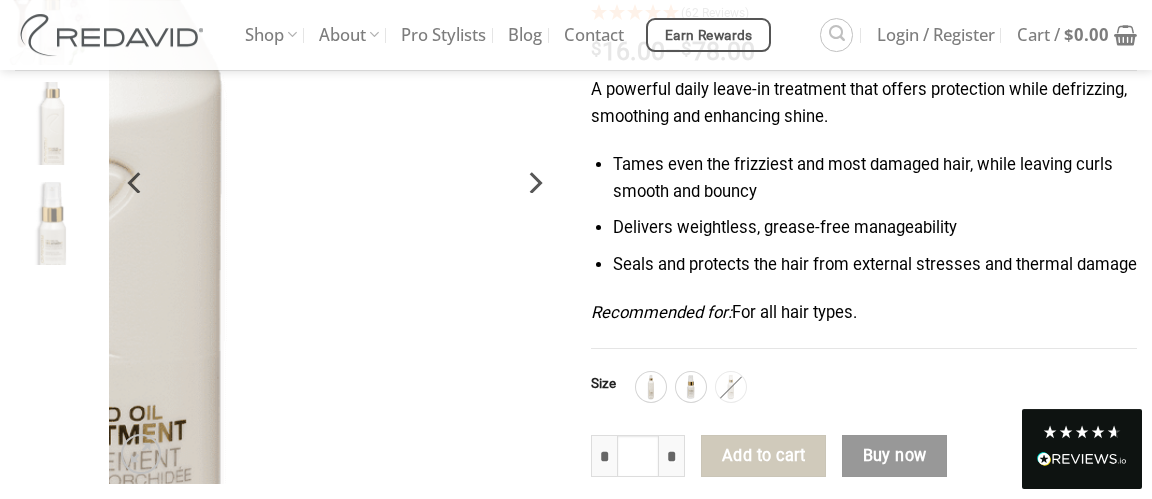 click at bounding box center (335, 182) 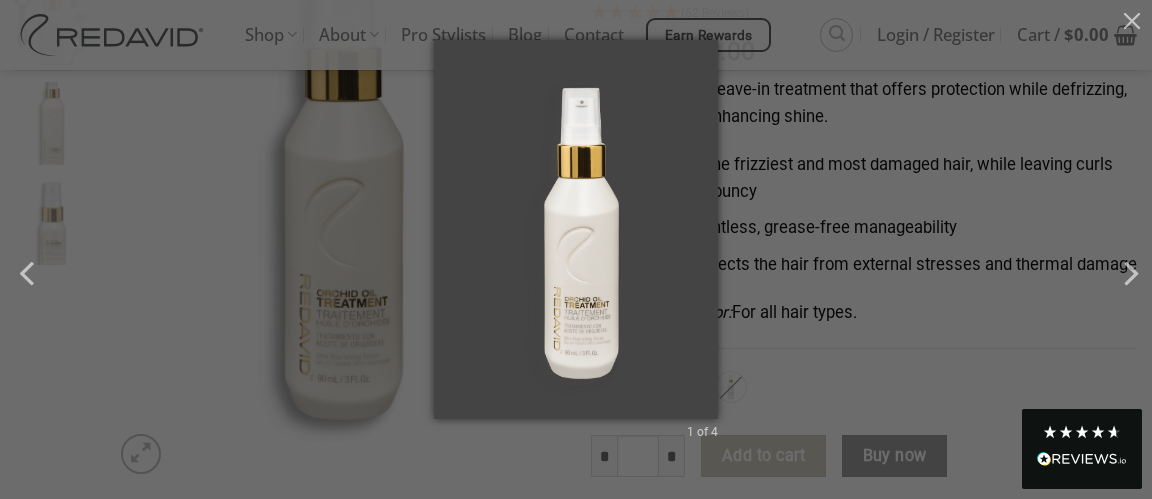 click on "1 of 4" at bounding box center (576, 249) 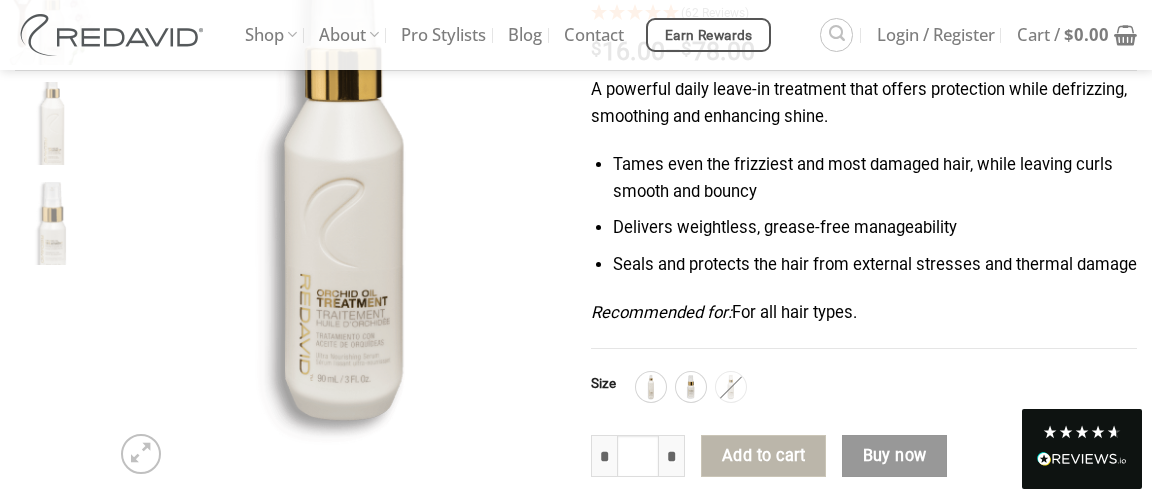 click on "Add to cart" 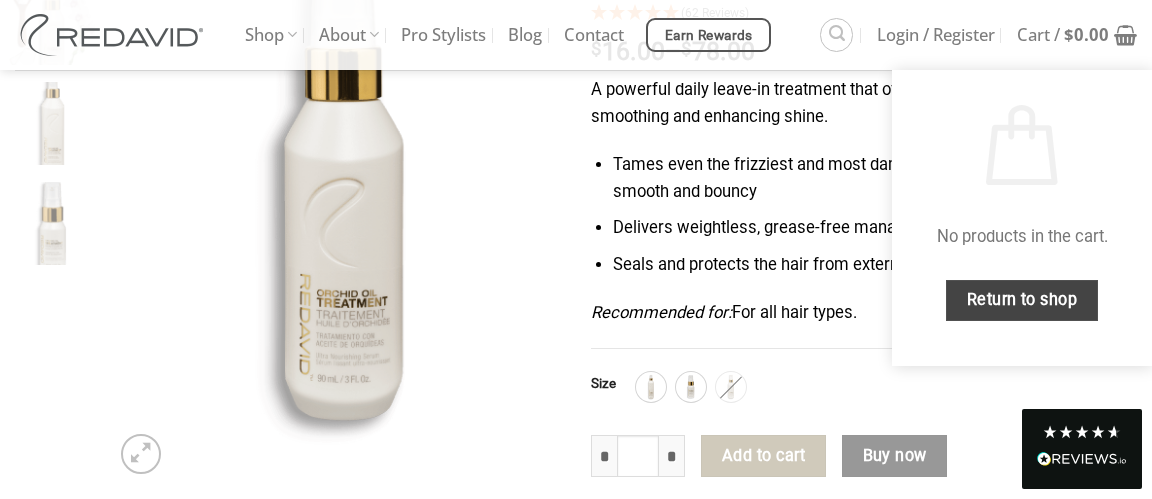 click on "Return to shop" at bounding box center [1022, 300] 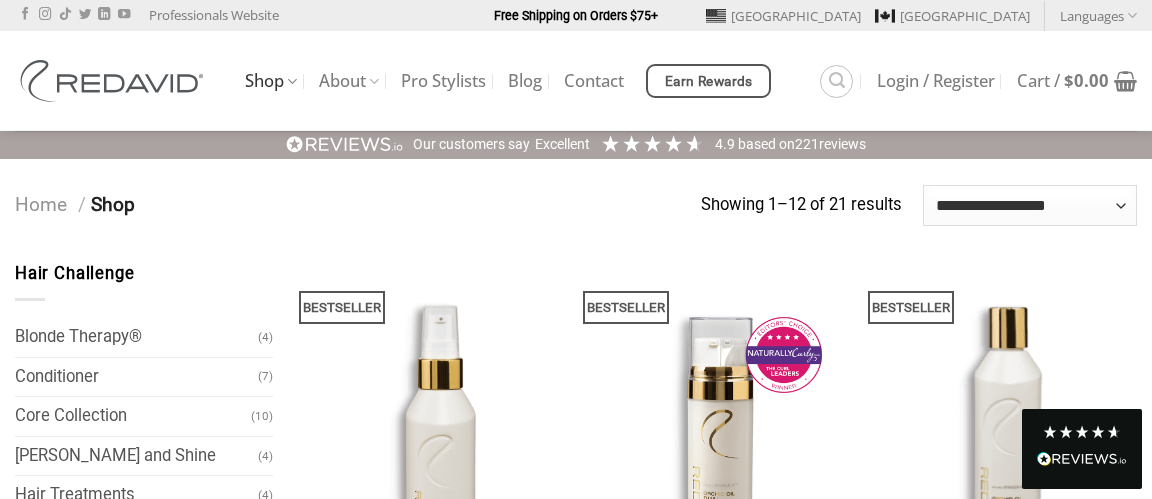 scroll, scrollTop: 0, scrollLeft: 0, axis: both 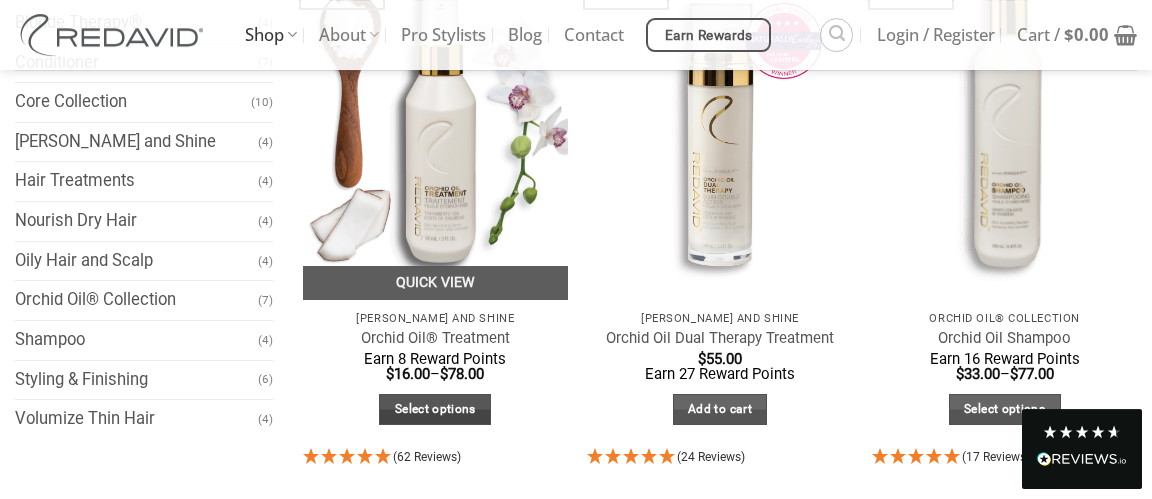 click on "Select options" at bounding box center [435, 409] 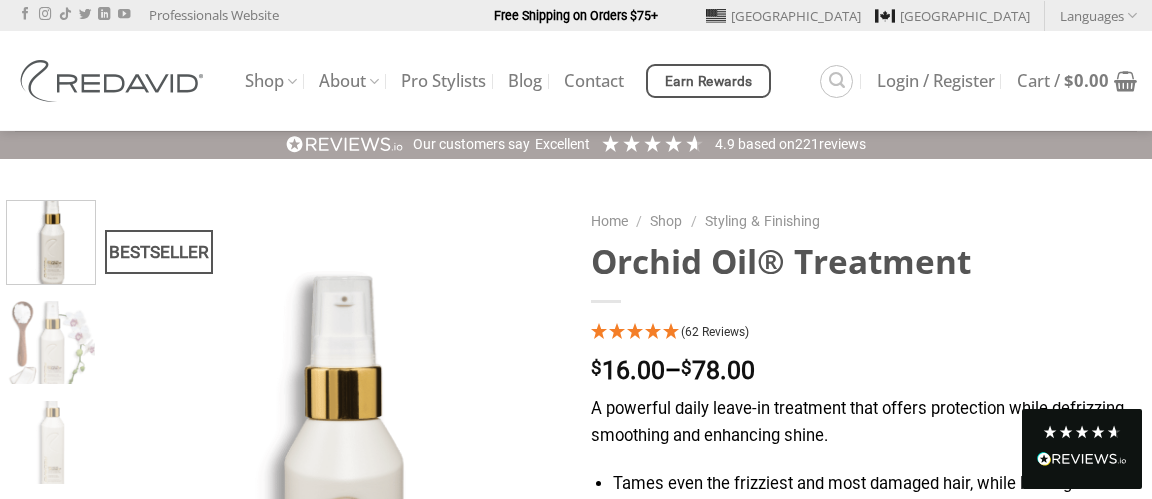 scroll, scrollTop: 0, scrollLeft: 0, axis: both 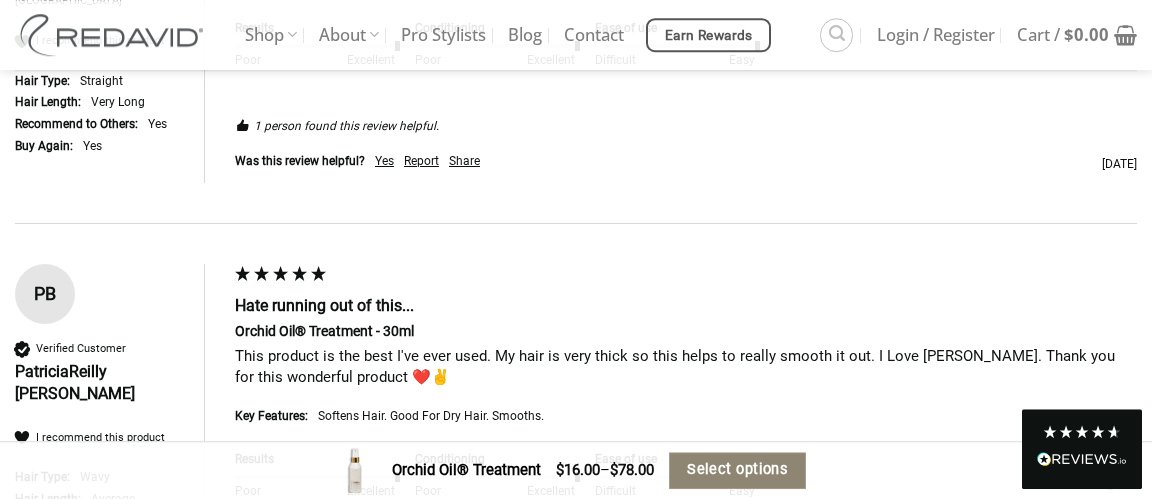 click on "Select options" at bounding box center [737, 469] 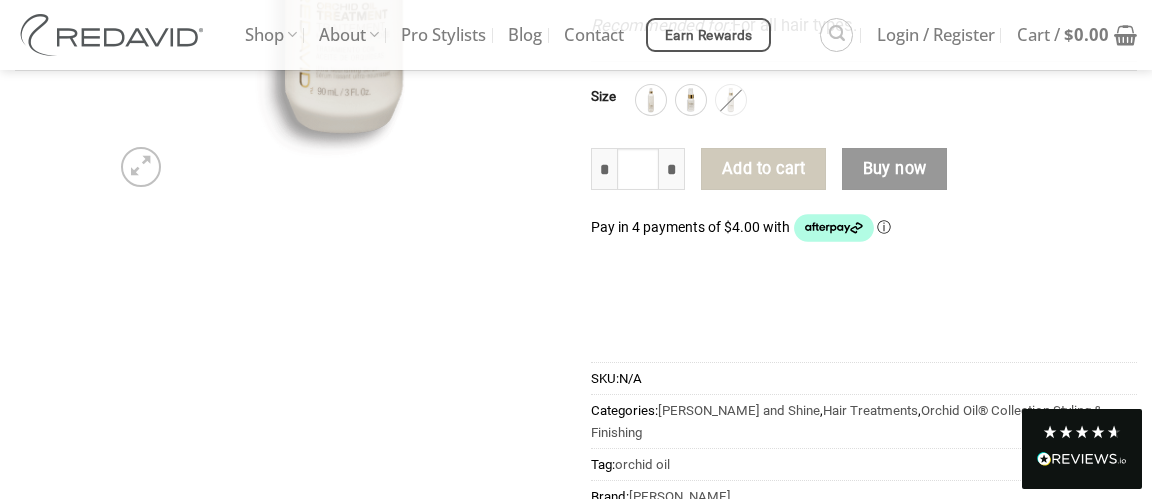 scroll, scrollTop: 600, scrollLeft: 0, axis: vertical 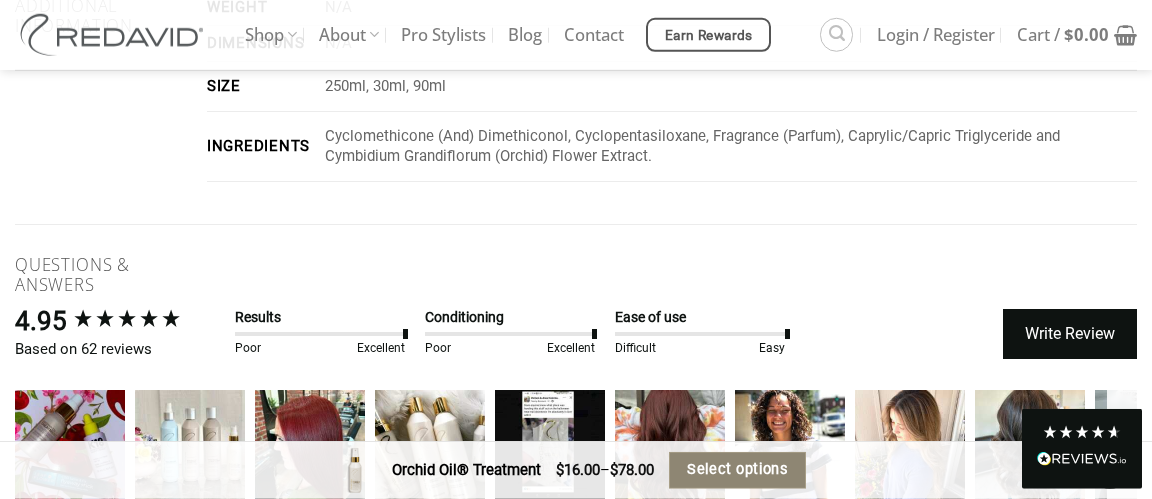 click on "Select options" at bounding box center [737, 469] 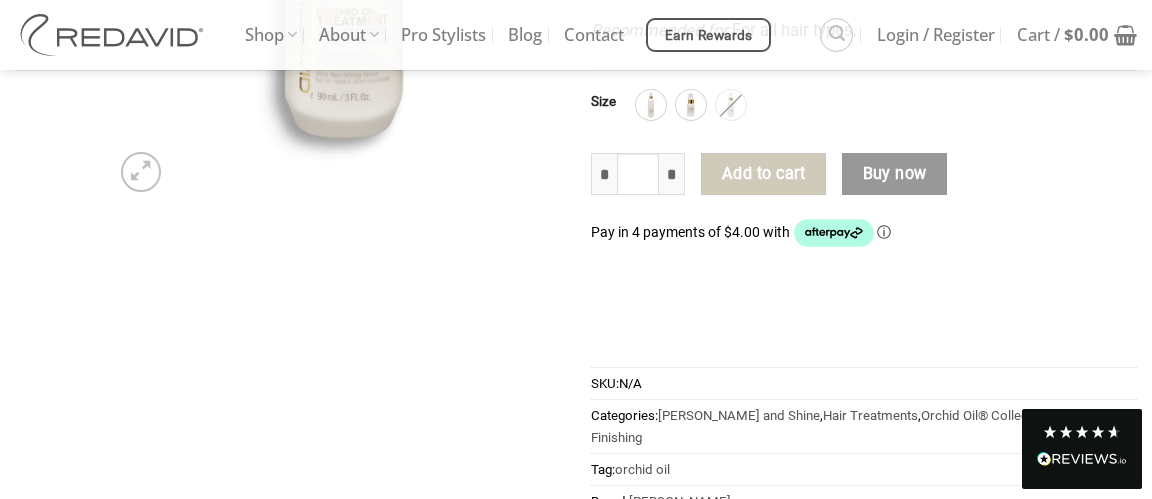 scroll, scrollTop: 600, scrollLeft: 0, axis: vertical 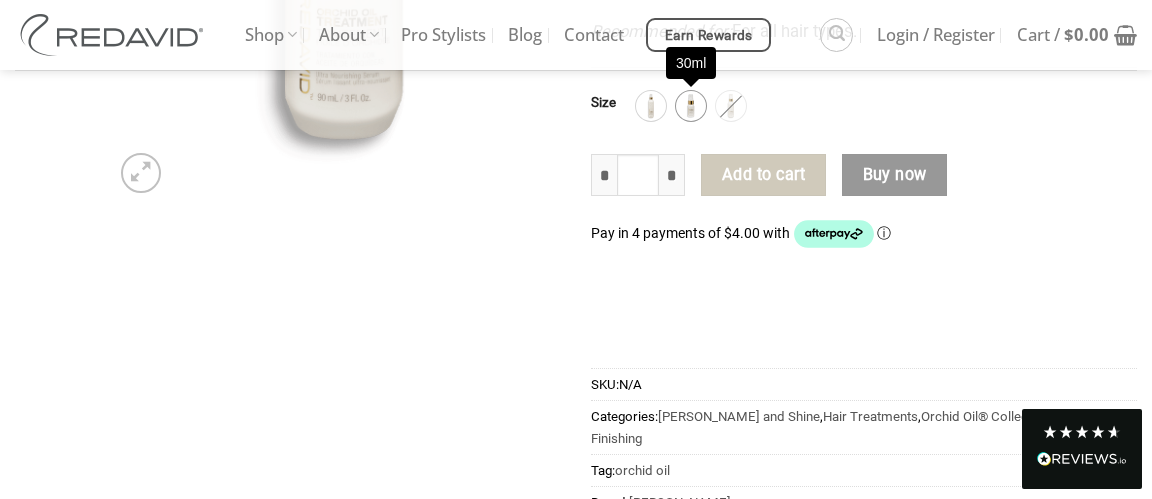 click 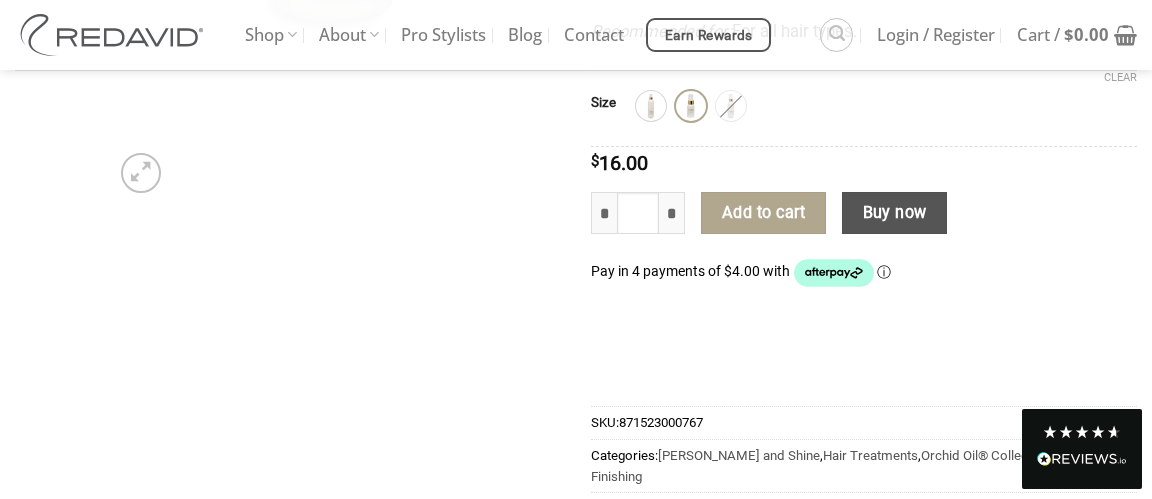 drag, startPoint x: 1142, startPoint y: 42, endPoint x: 1146, endPoint y: 79, distance: 37.215588 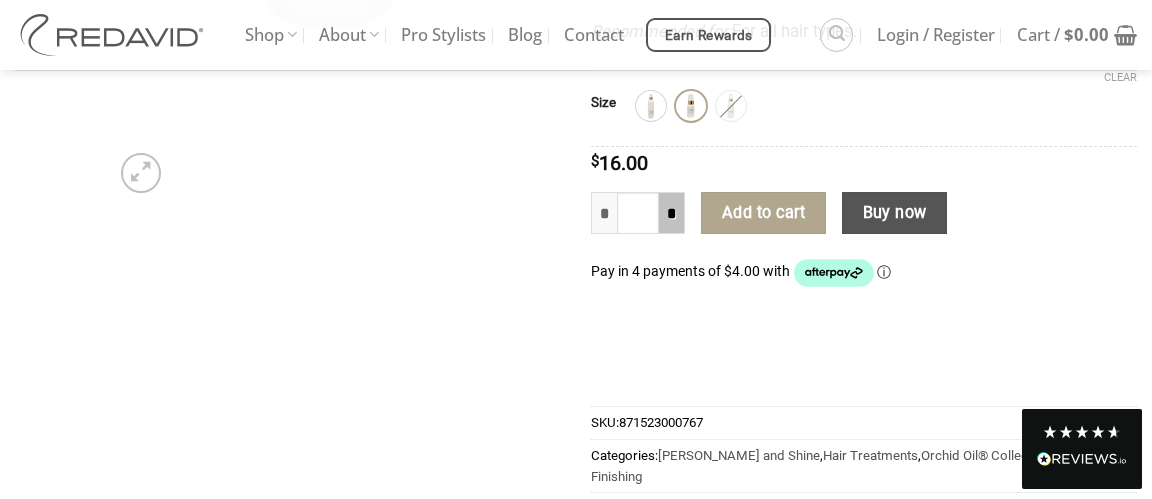 click on "*" 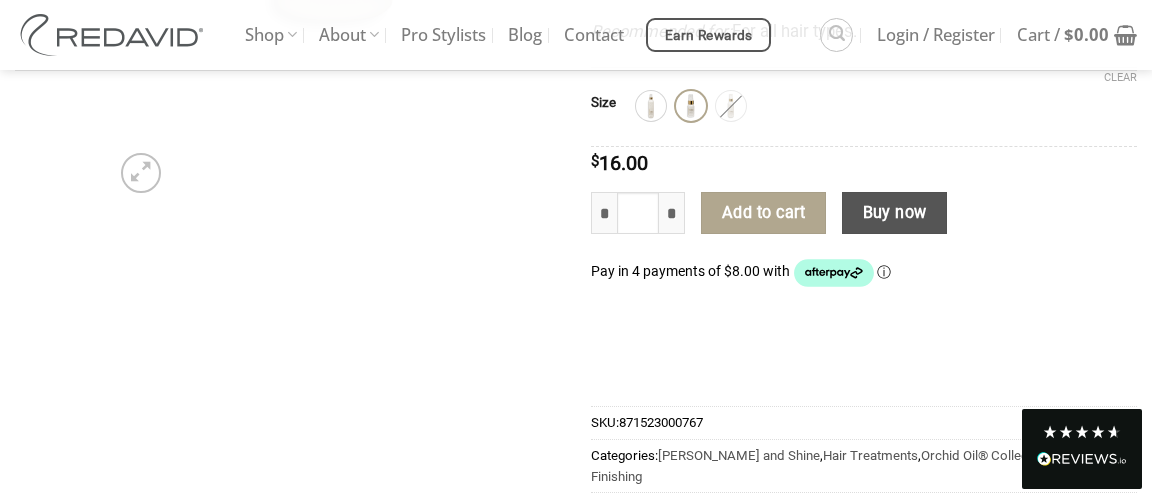scroll, scrollTop: 993, scrollLeft: 0, axis: vertical 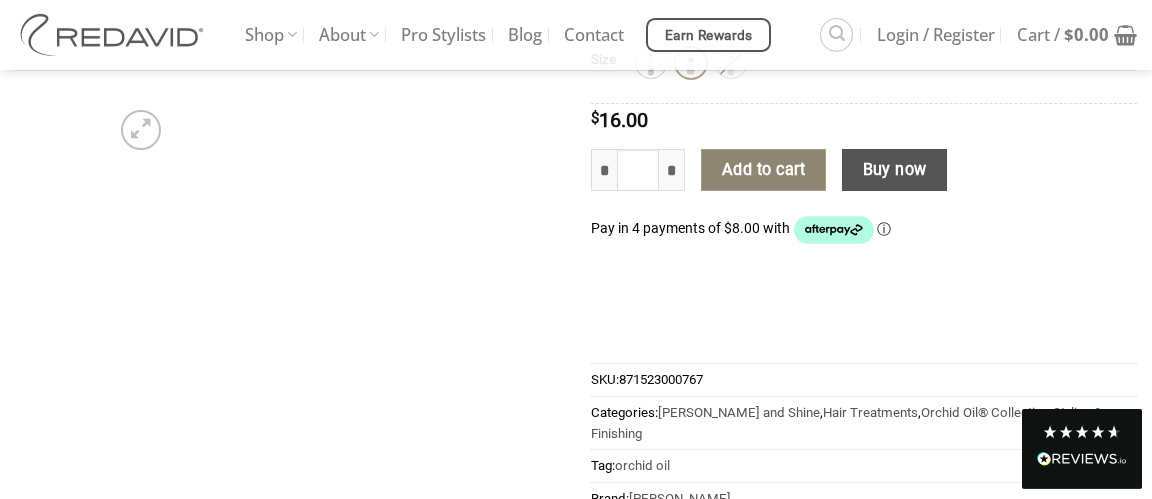 click on "Add to cart" 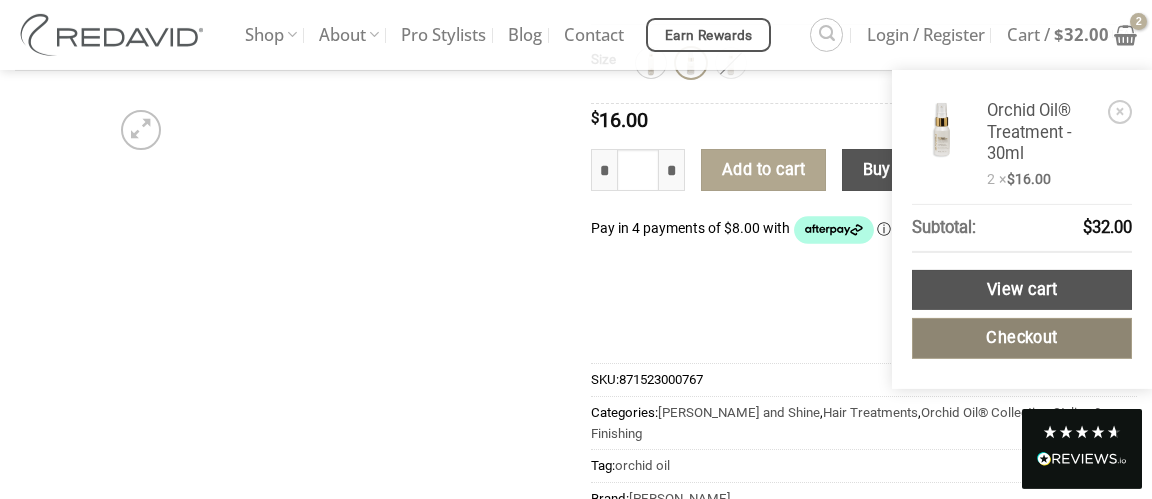 click on "Checkout" at bounding box center (1022, 338) 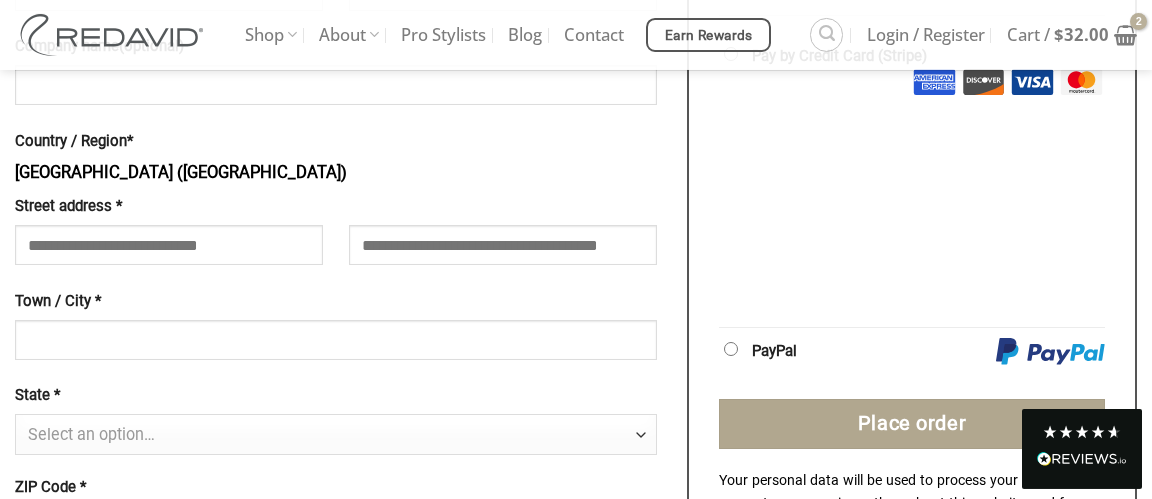 scroll, scrollTop: 657, scrollLeft: 0, axis: vertical 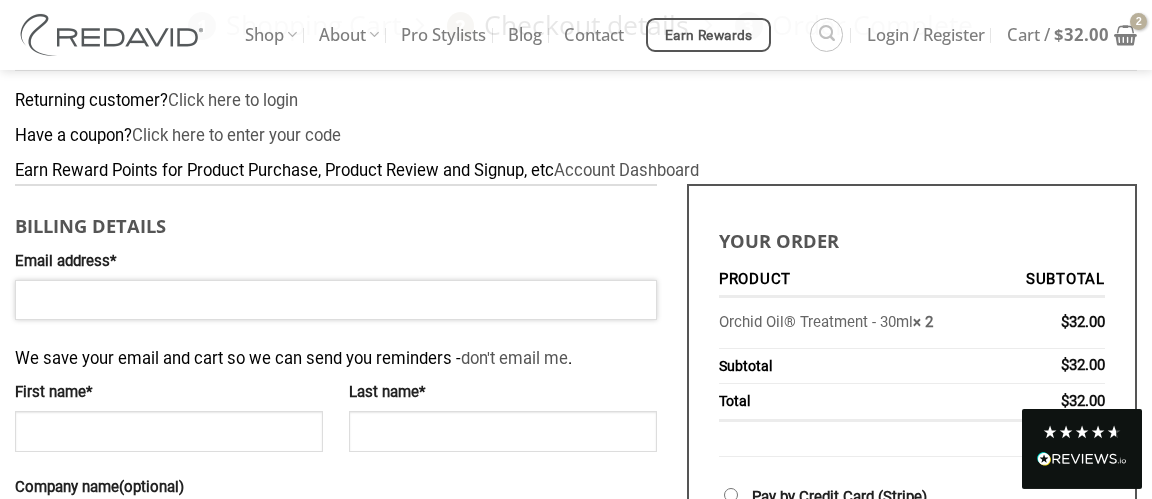 click on "Email address  *" at bounding box center [336, 300] 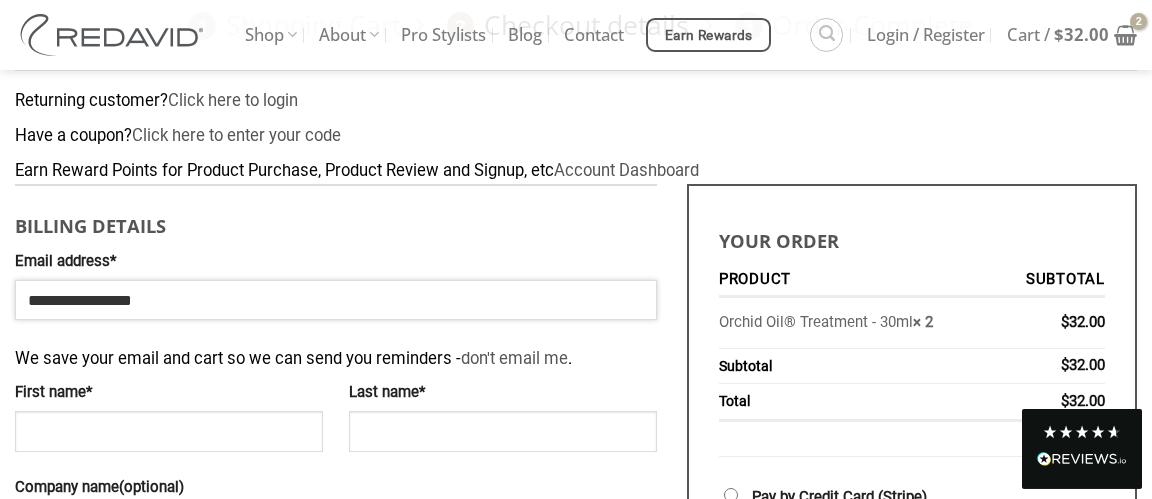 type on "**********" 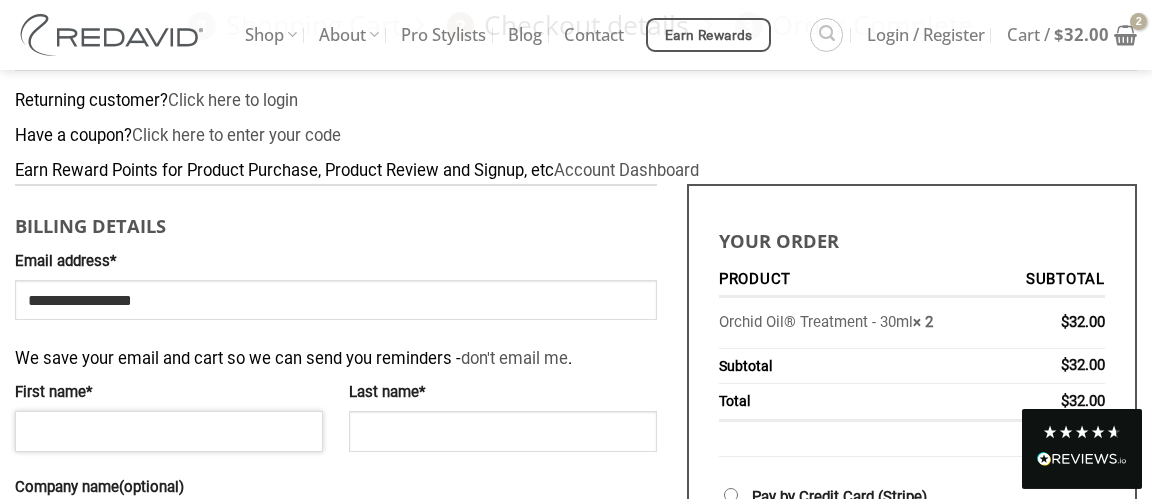 click on "First name  *" at bounding box center (169, 431) 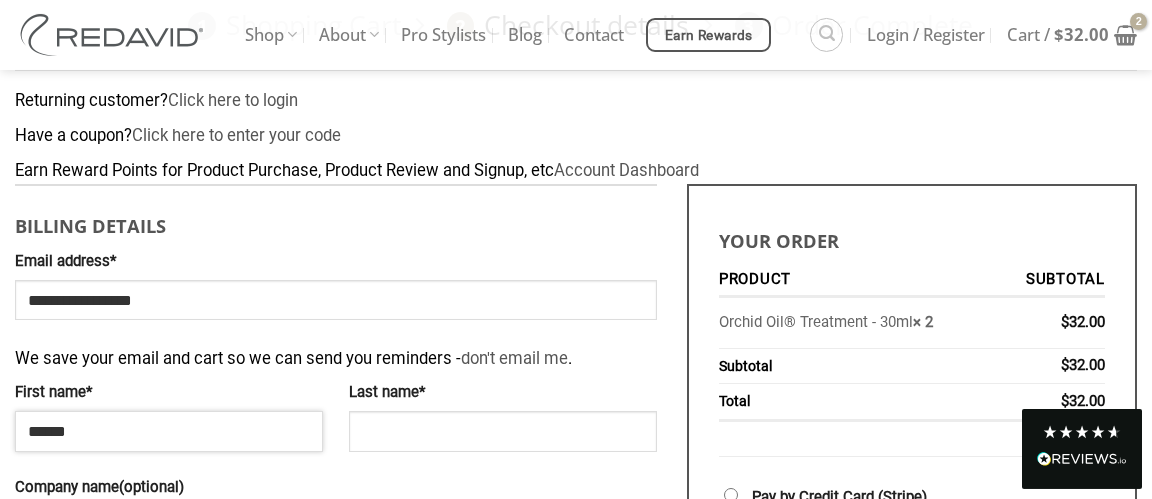 type on "******" 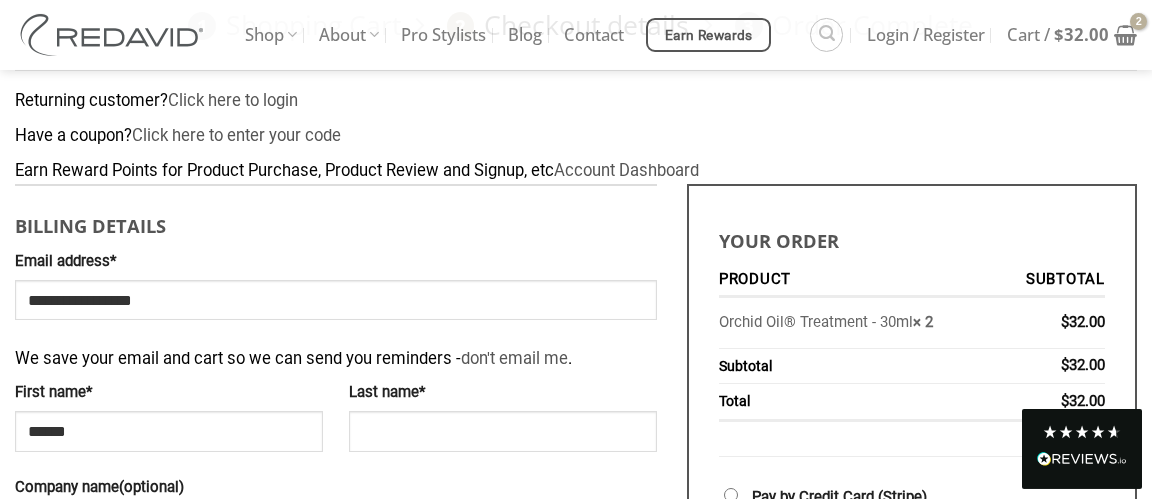 click on "Returning customer?  Click here to login" at bounding box center (576, 105) 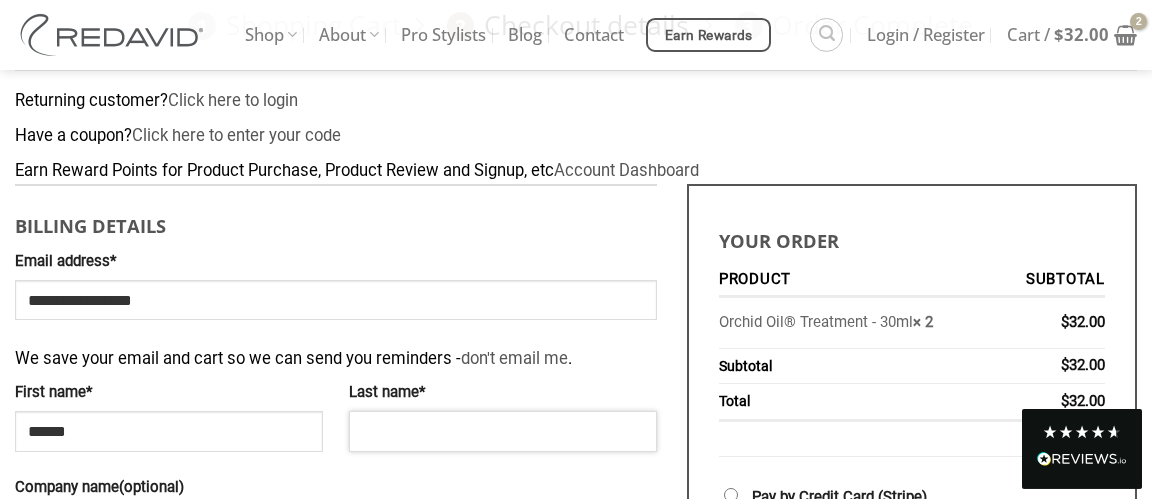 click on "Last name  *" at bounding box center [503, 431] 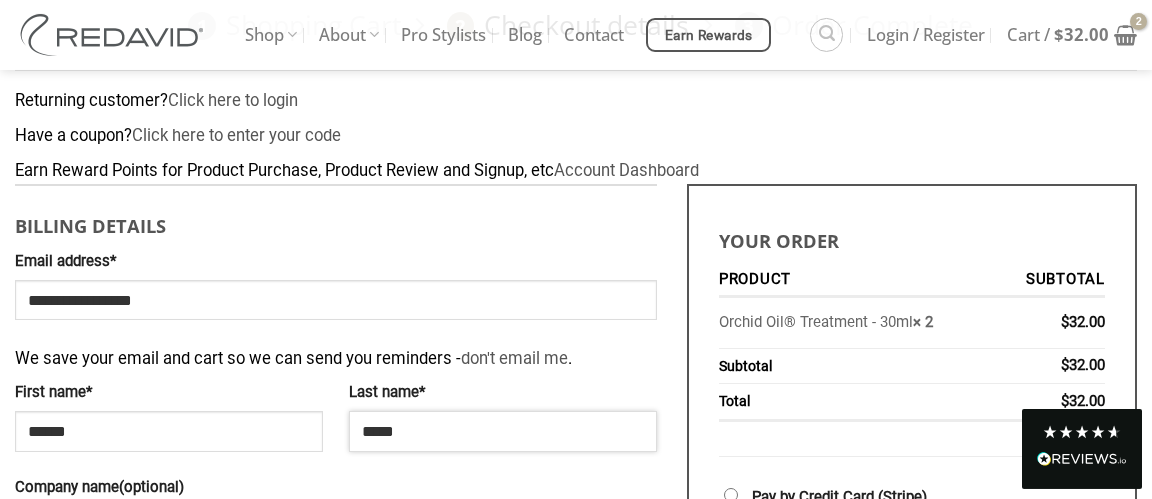 type on "*****" 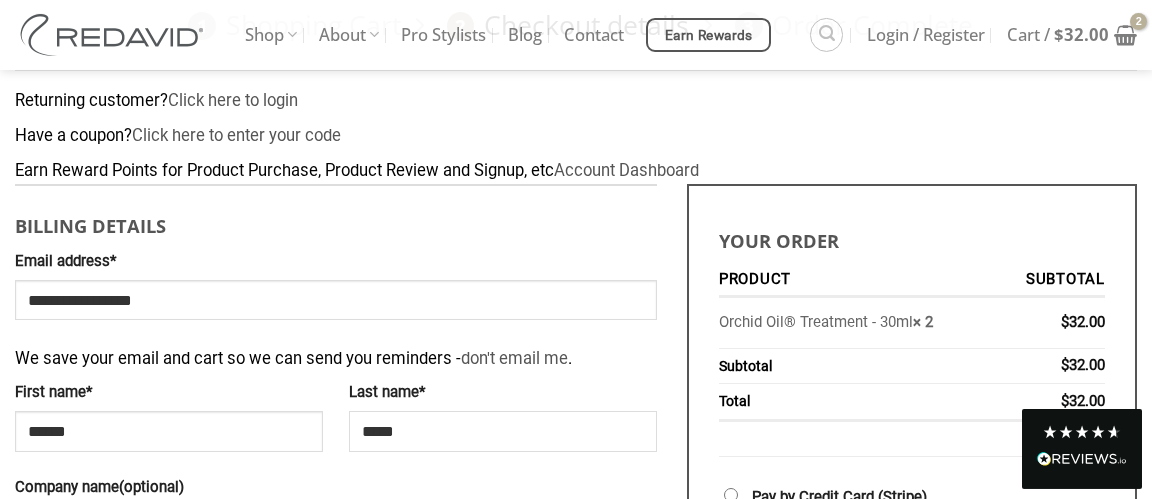 scroll, scrollTop: 429, scrollLeft: 0, axis: vertical 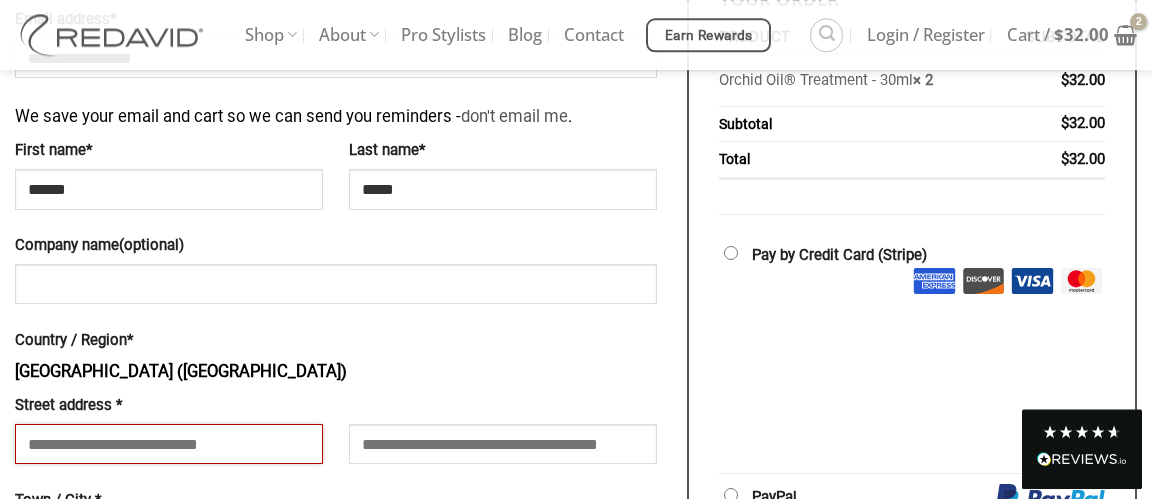 click on "Street address   *" at bounding box center [169, 444] 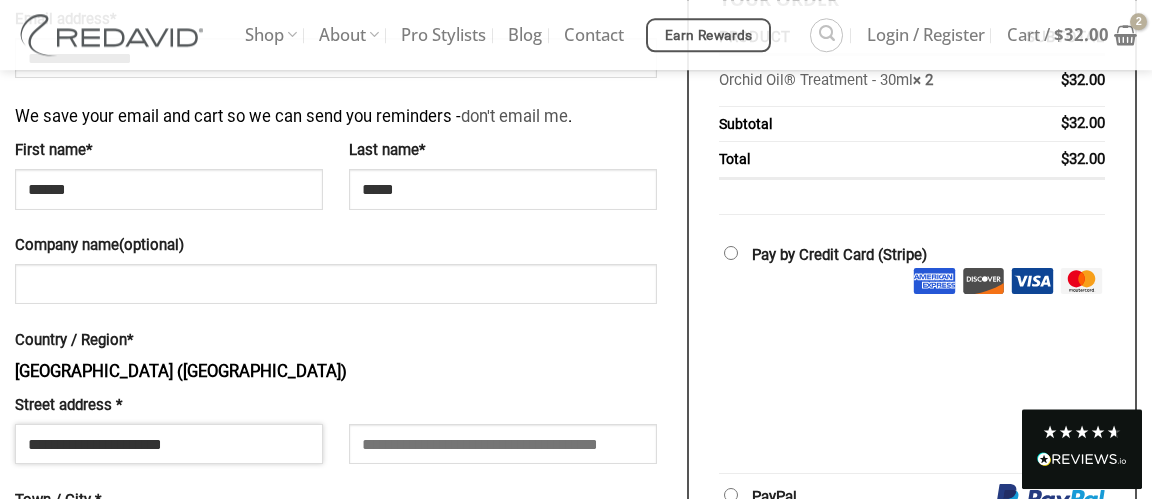 click on "**********" at bounding box center (169, 444) 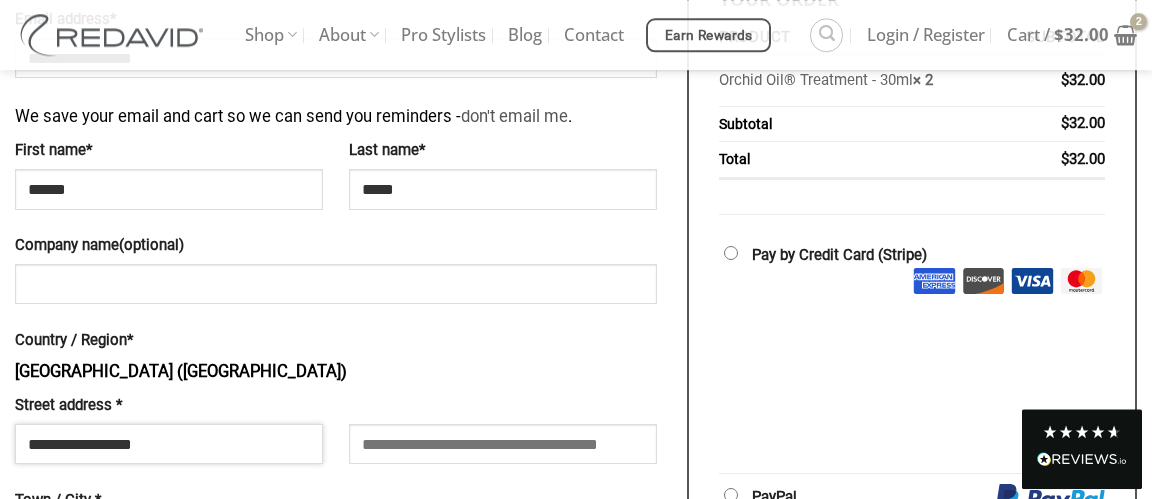 click on "**********" at bounding box center (169, 444) 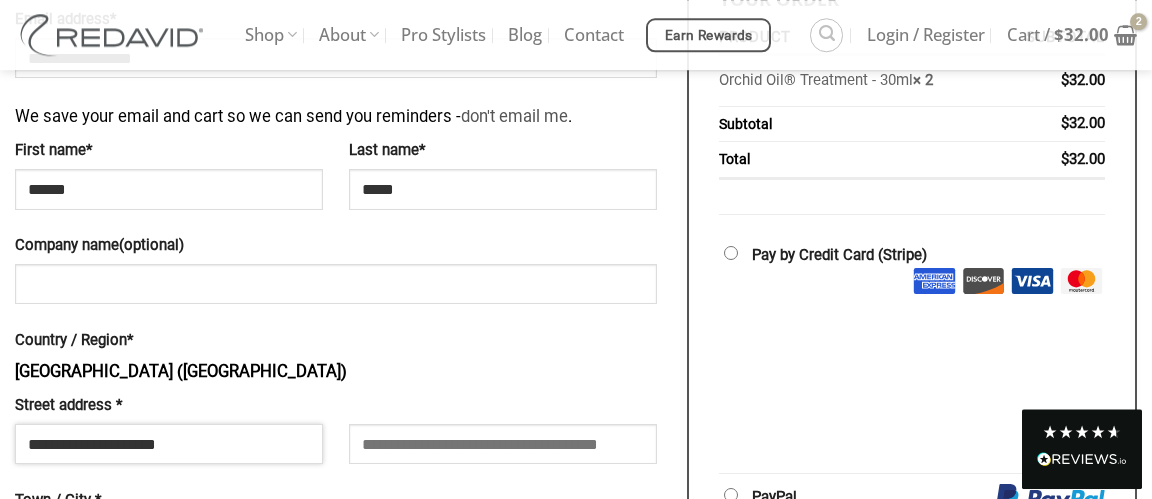 type on "**********" 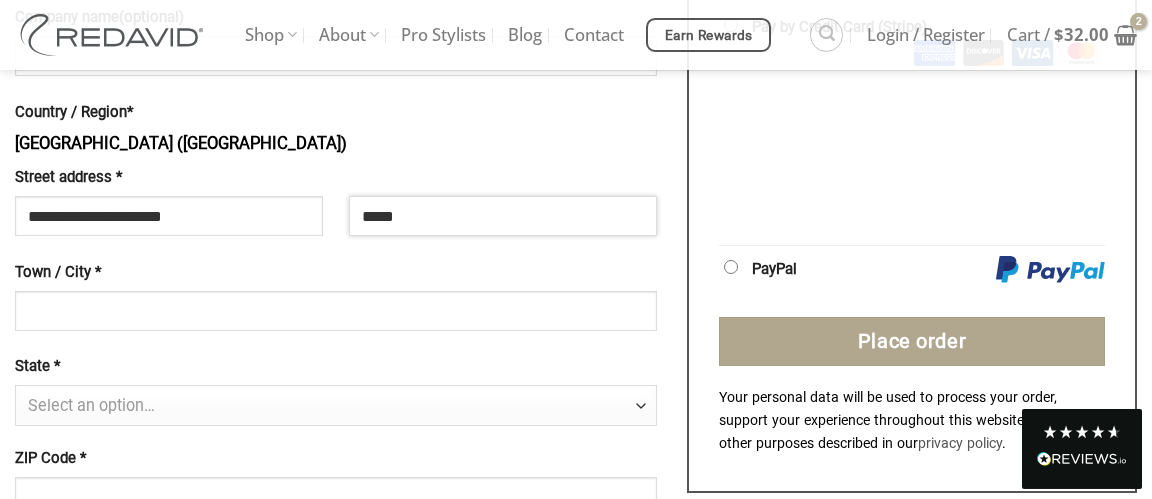scroll, scrollTop: 673, scrollLeft: 0, axis: vertical 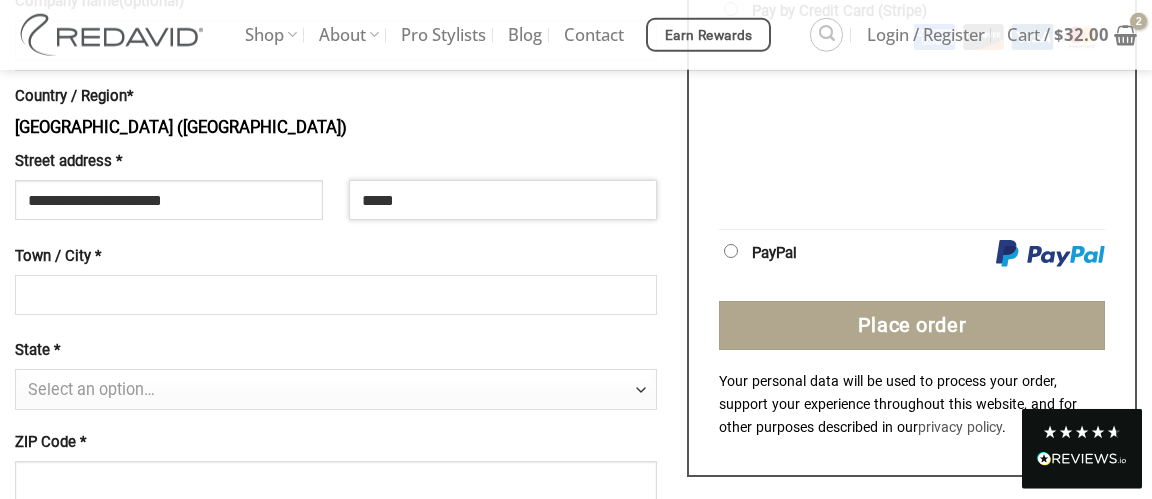 type on "*****" 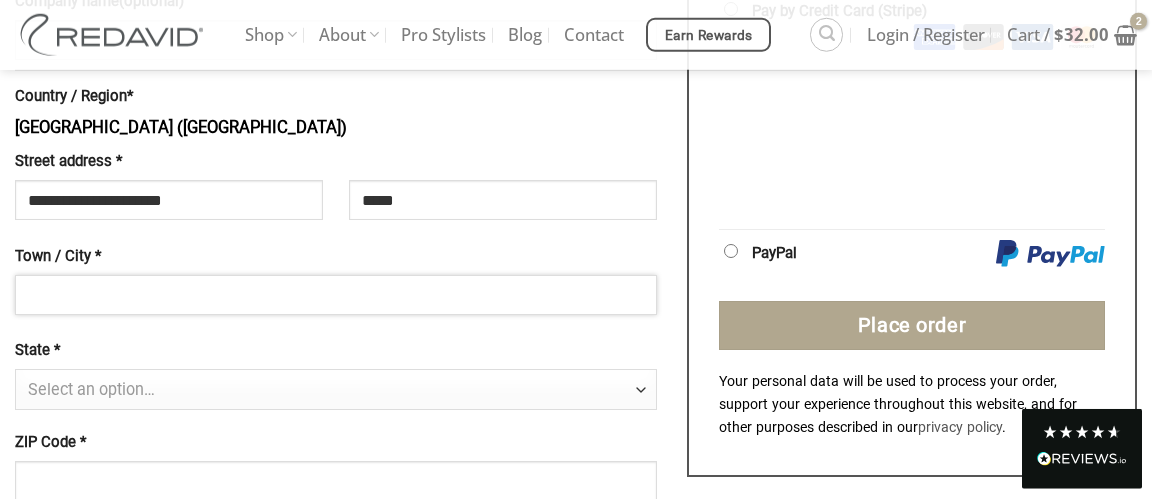 click on "Town / City   *" at bounding box center [336, 295] 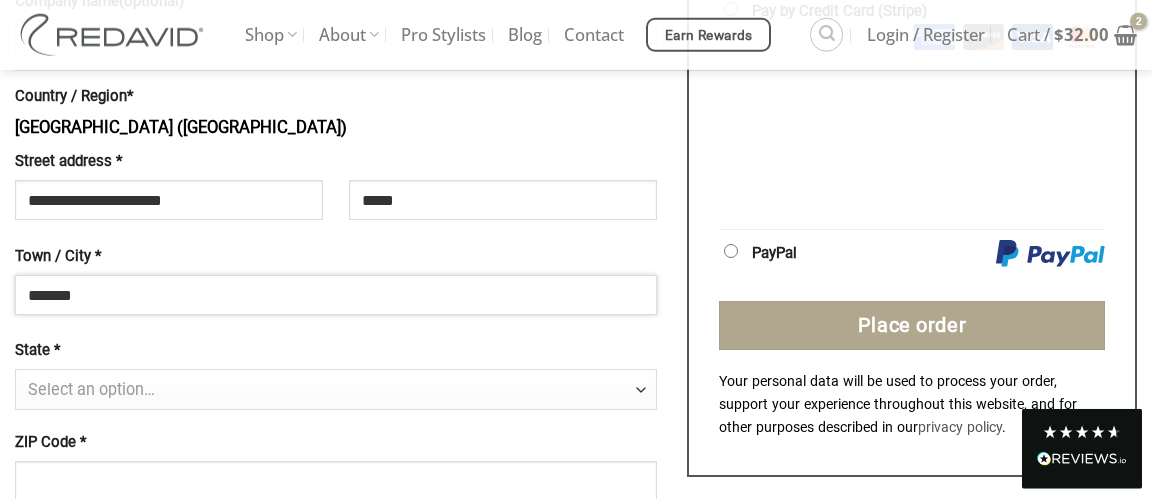 type on "*******" 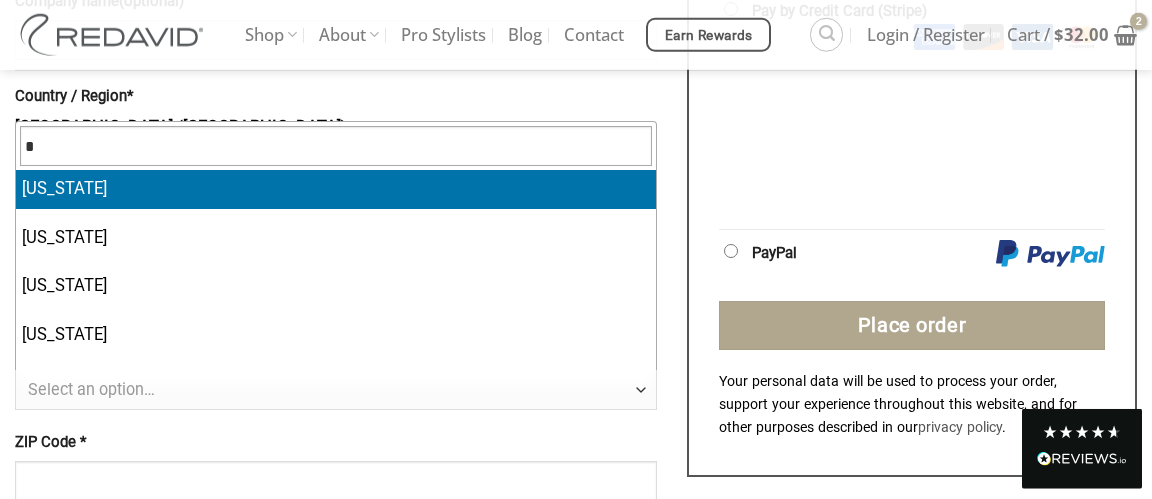 type 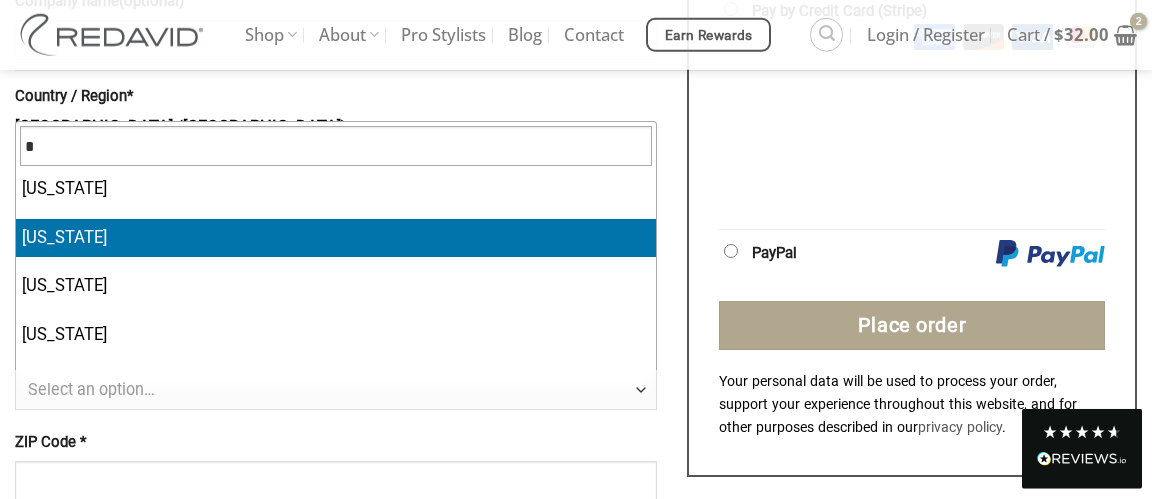 type 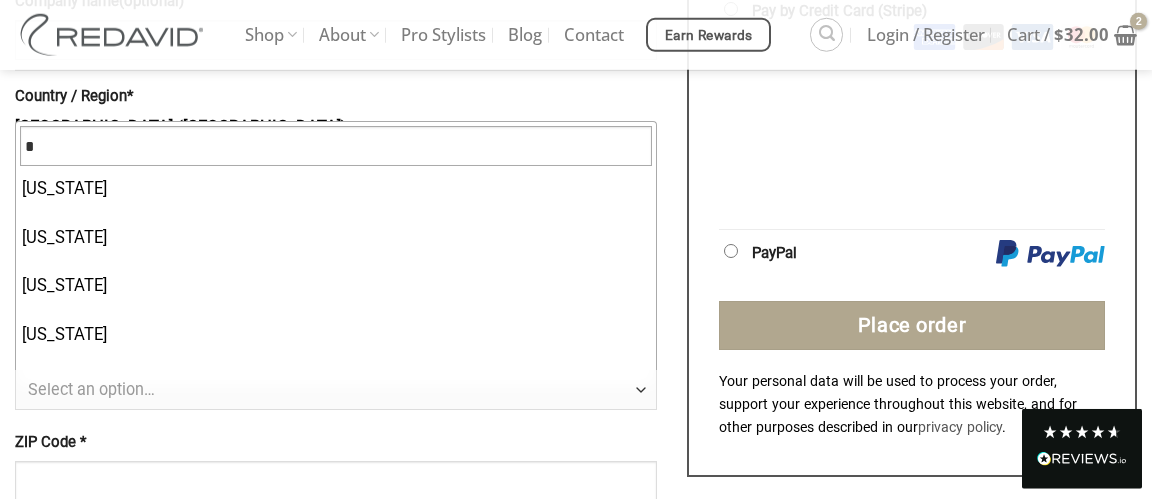 type 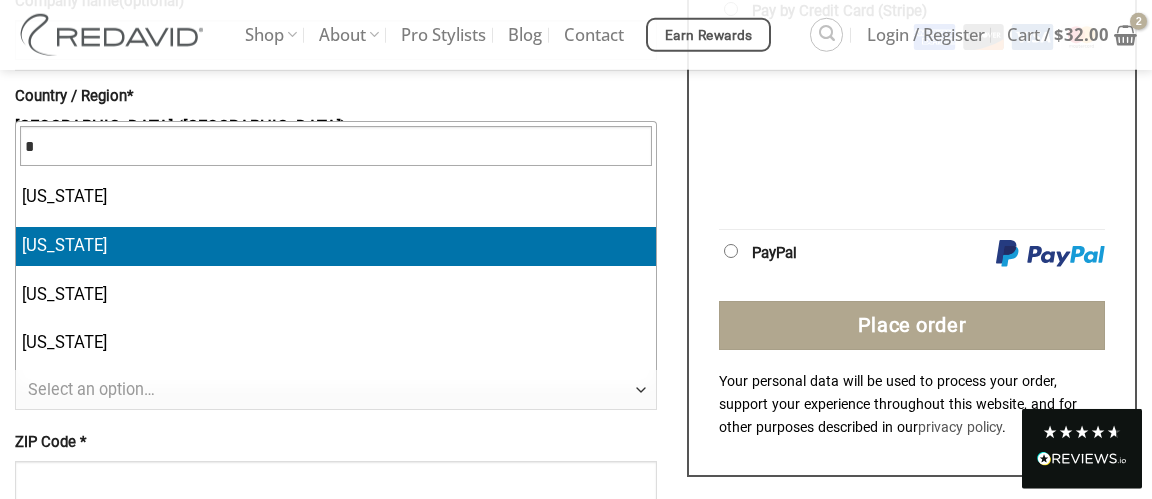 type 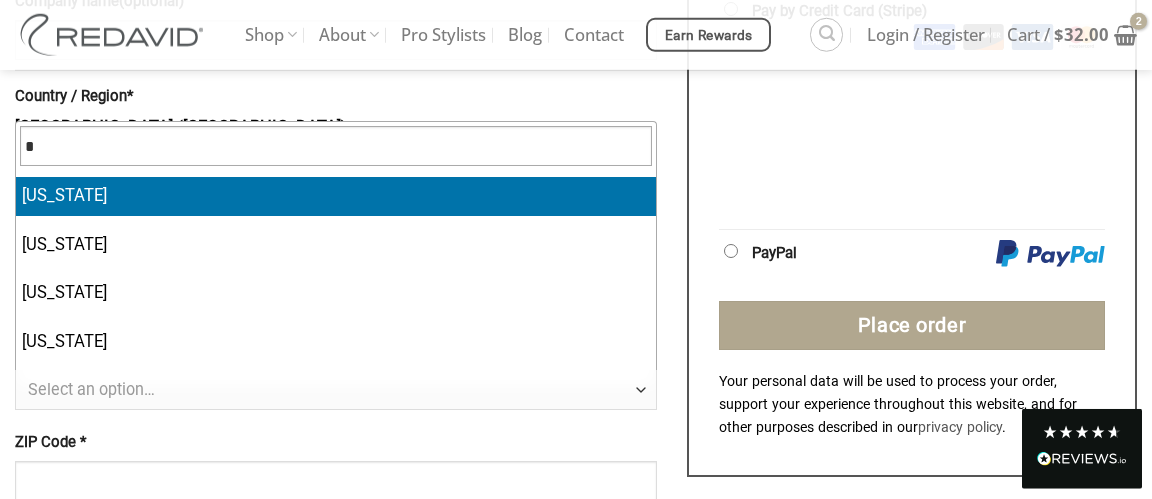 type 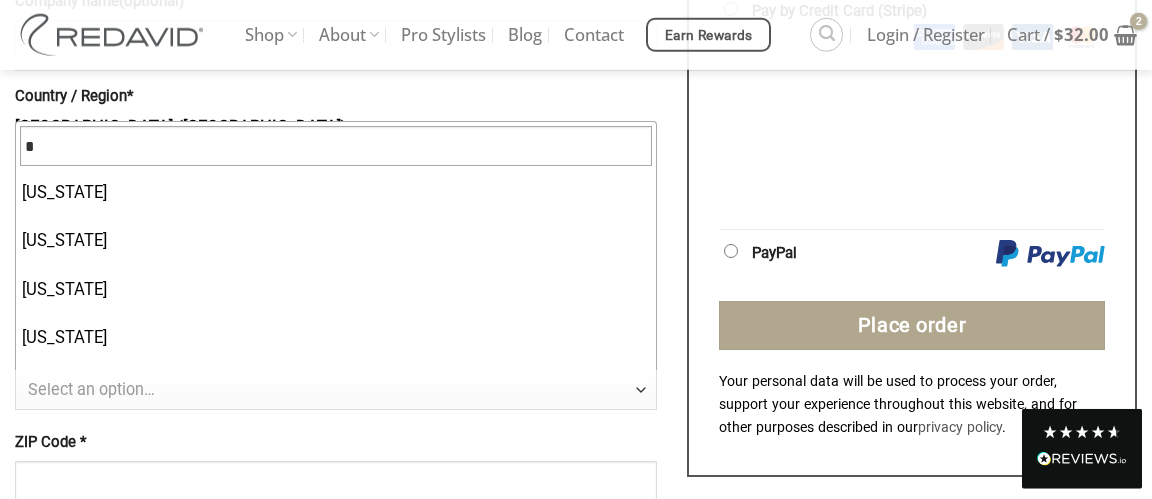 type 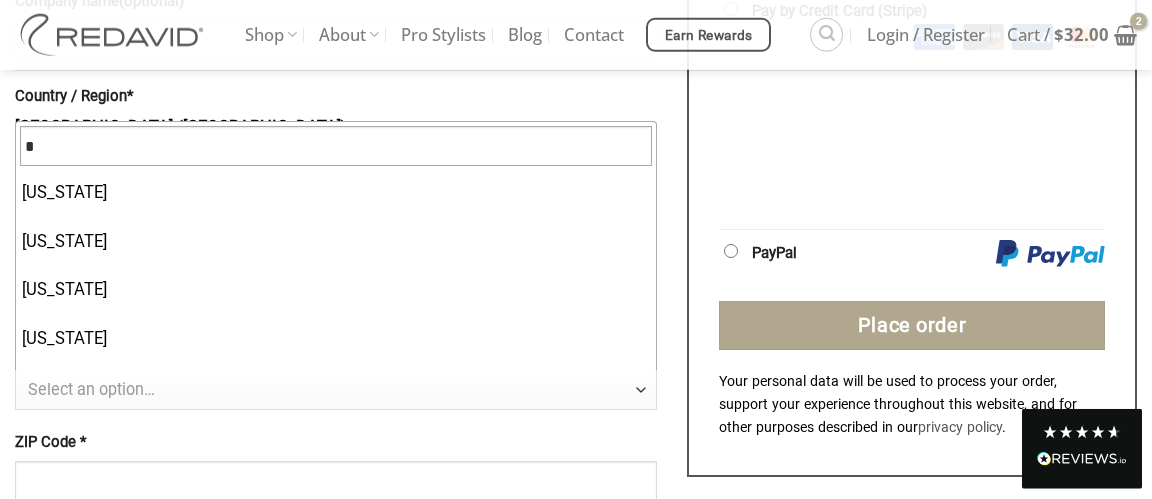 type 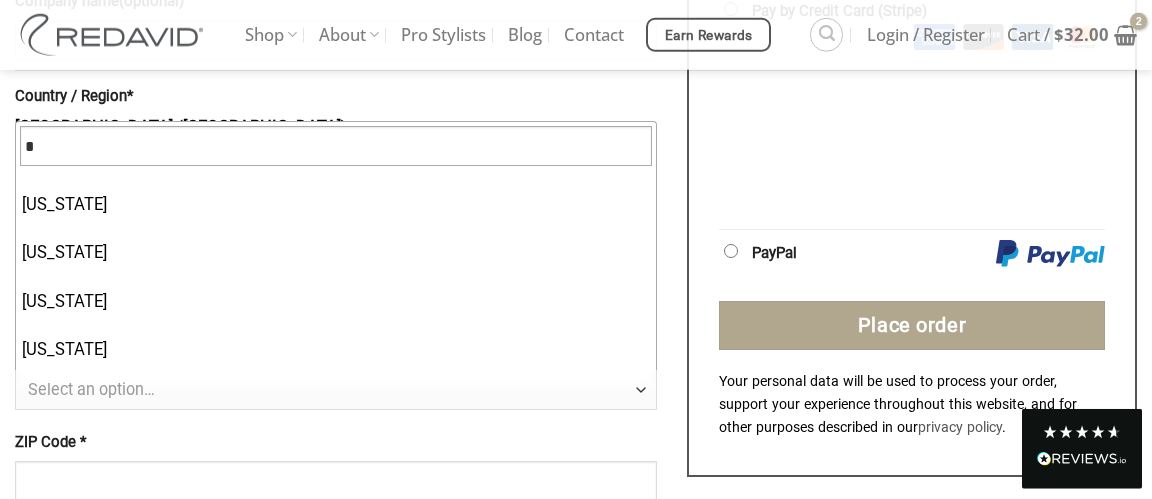 type 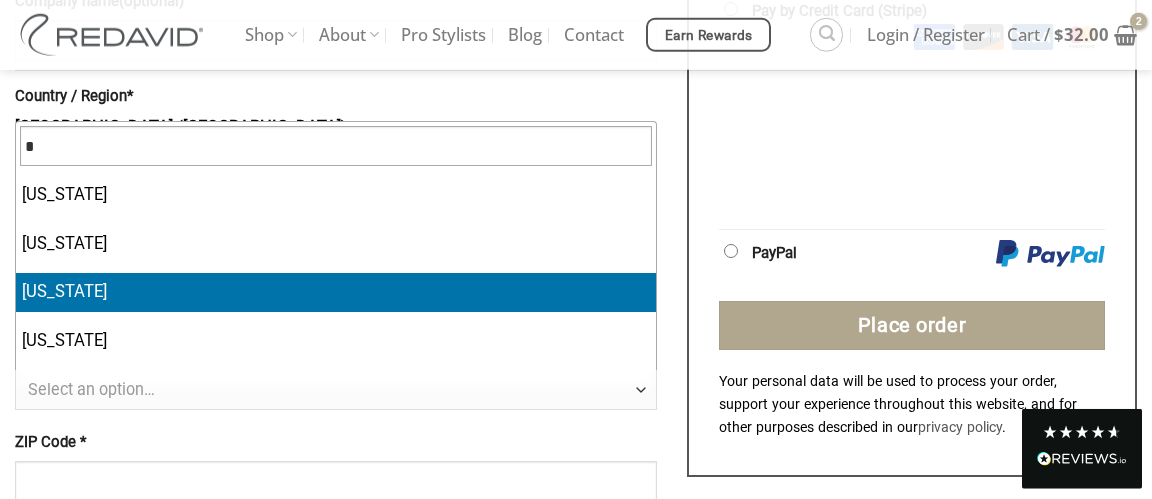 type 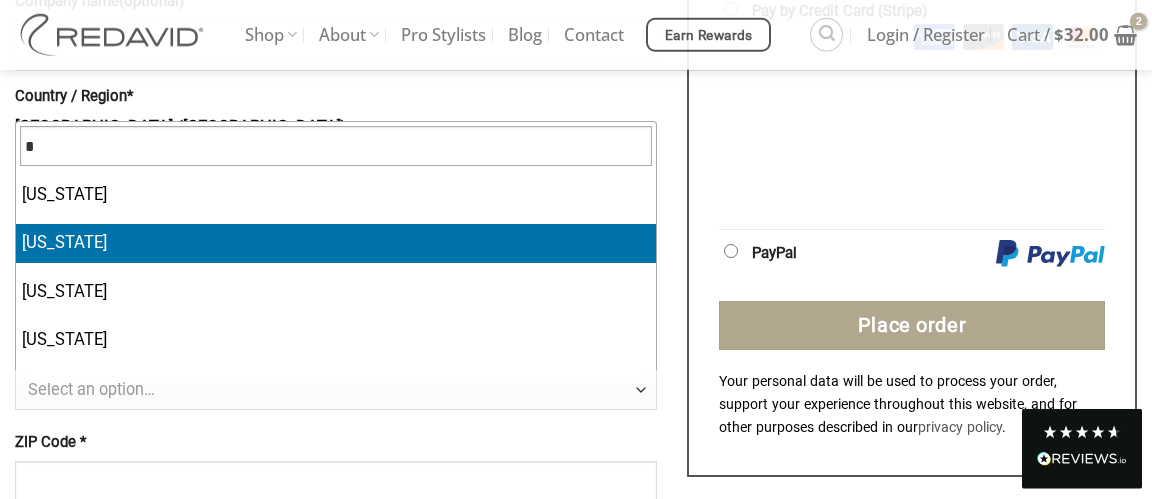 type 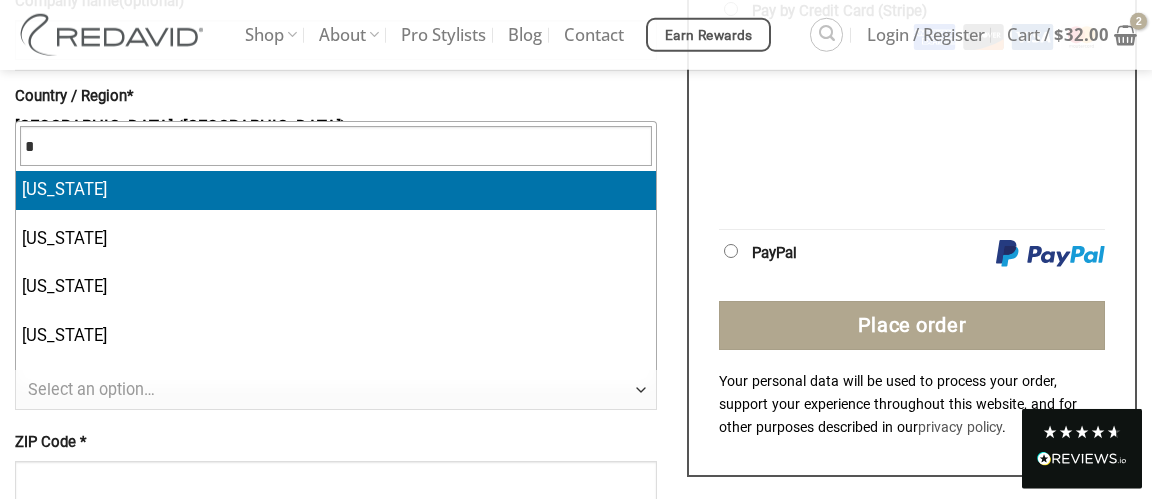 type 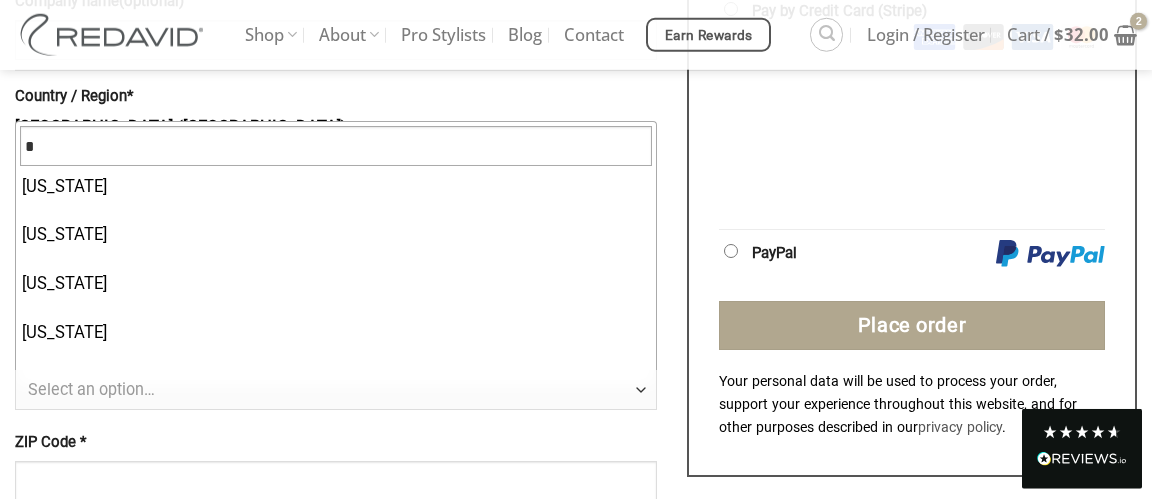 type 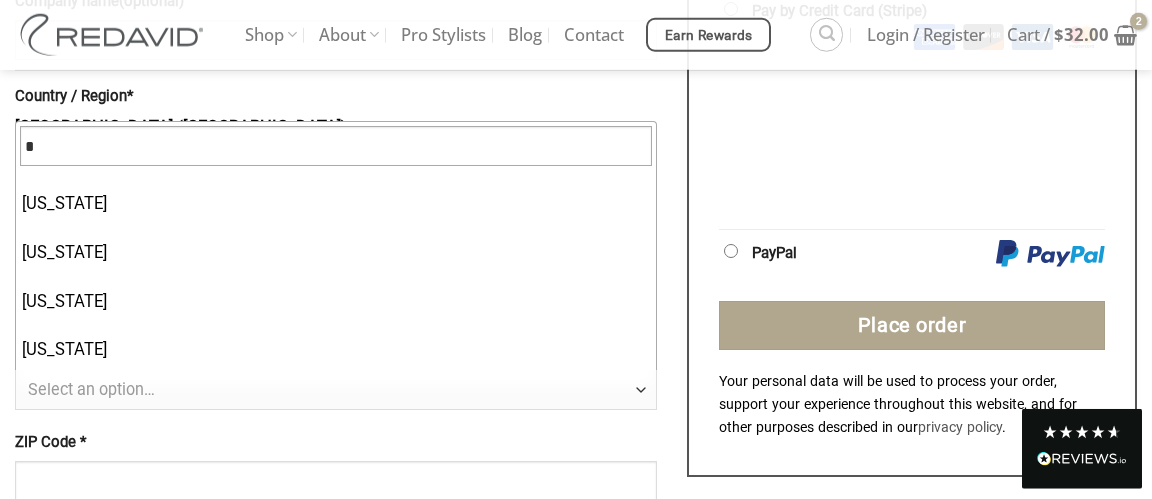 type 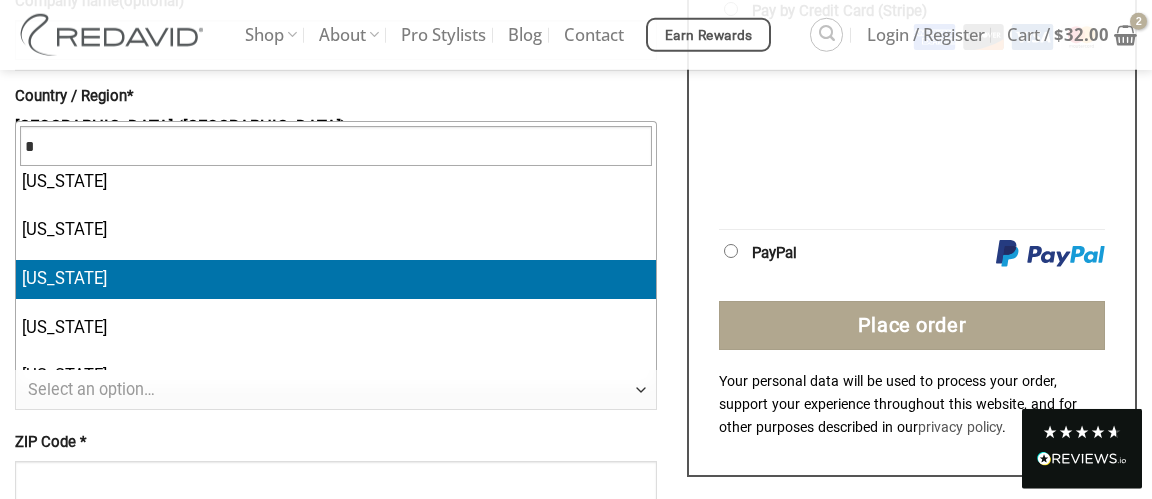 type 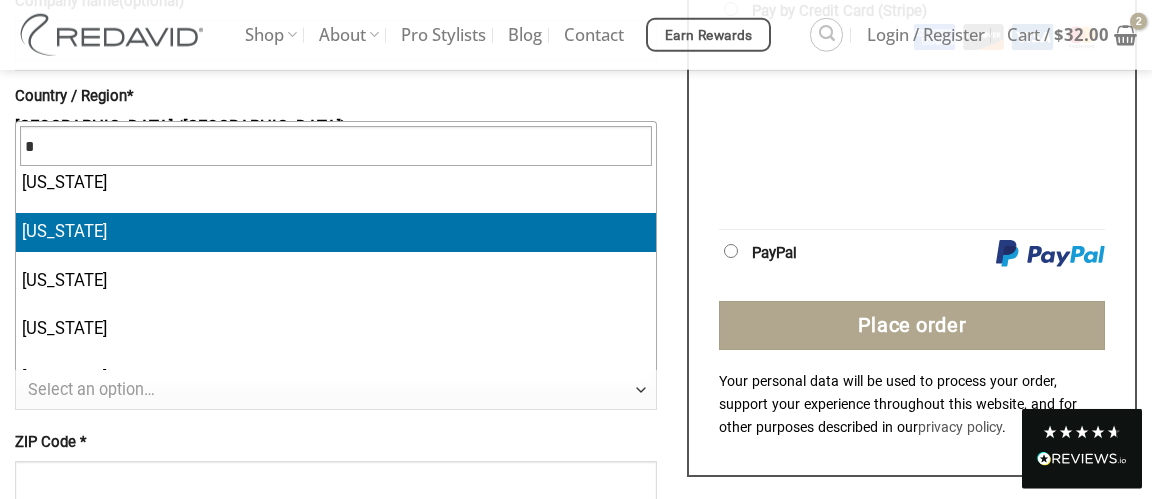type 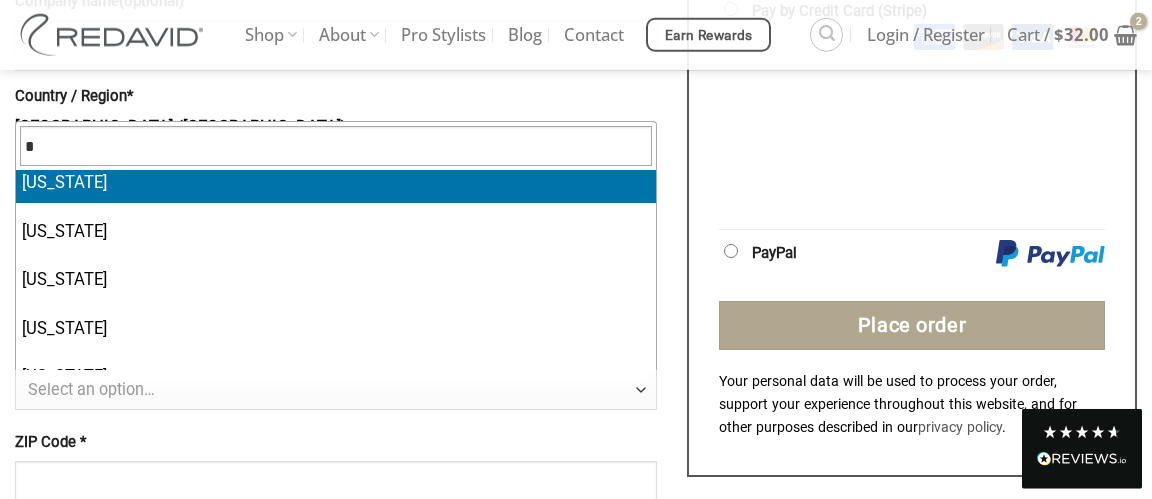 type 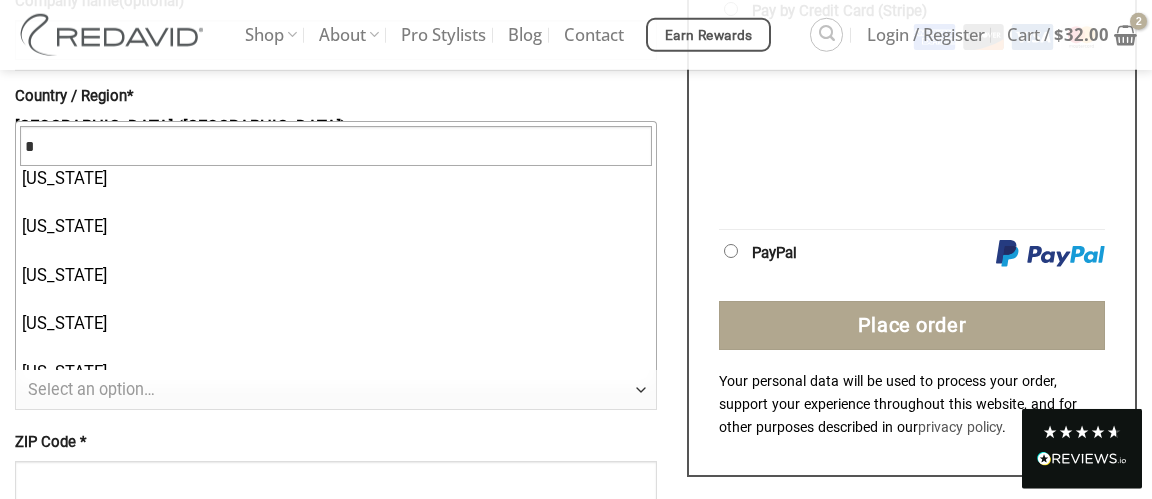 type 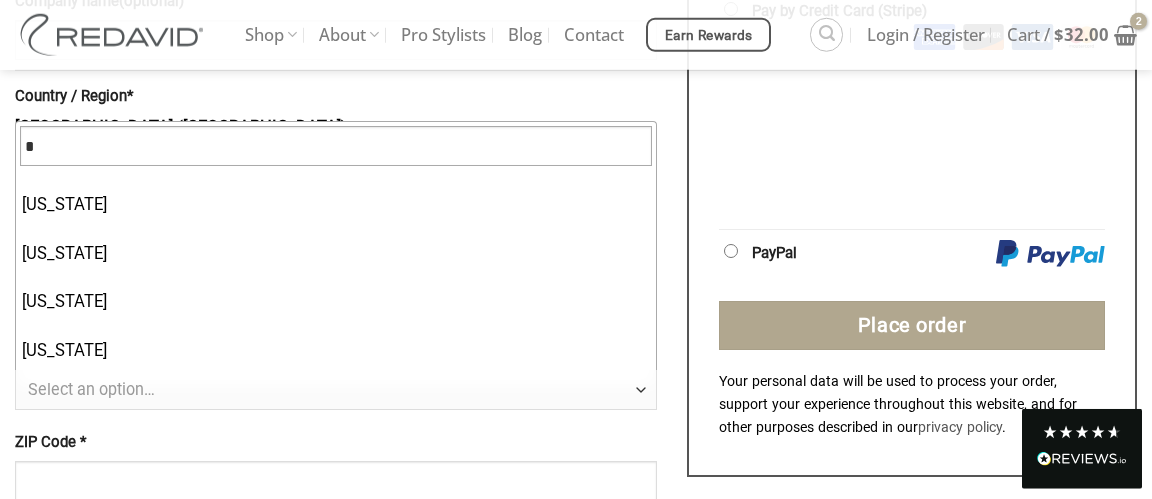 type 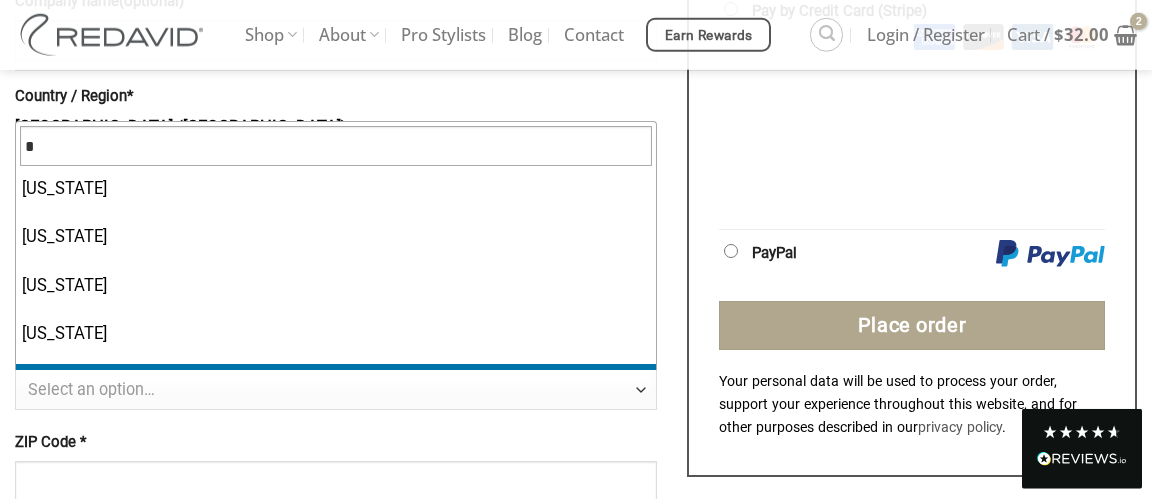 scroll, scrollTop: 908, scrollLeft: 0, axis: vertical 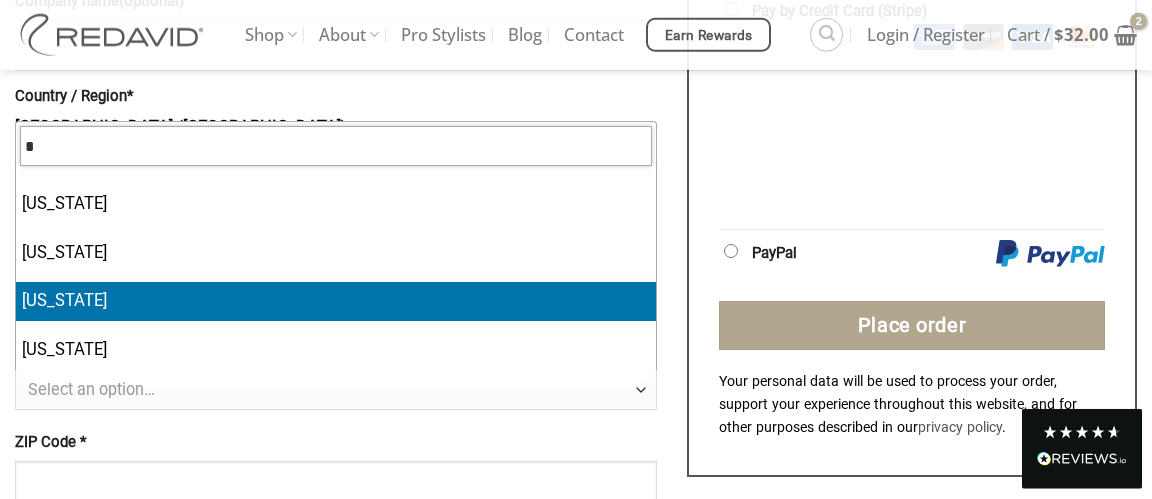 click on "*" at bounding box center (336, 146) 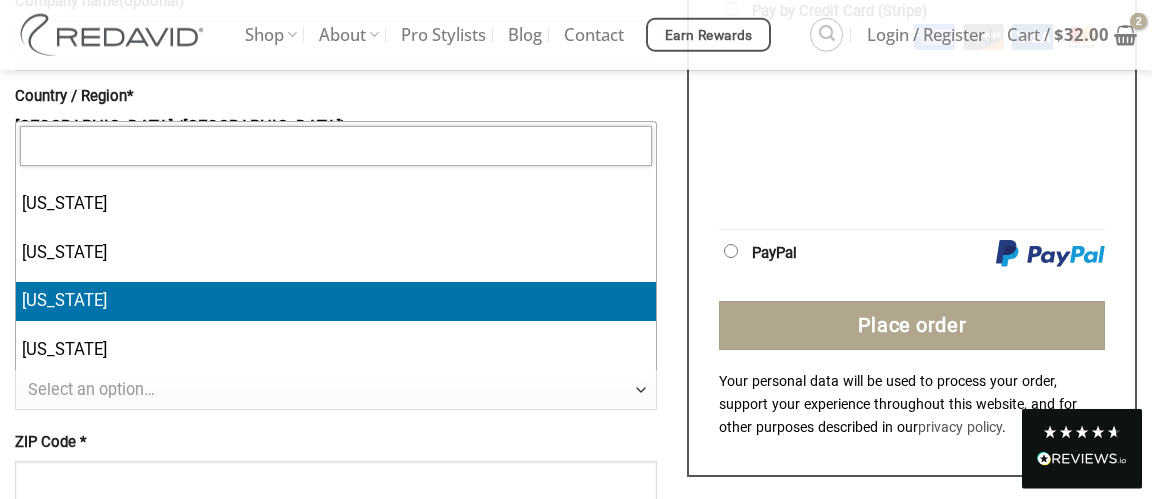 scroll, scrollTop: 0, scrollLeft: 0, axis: both 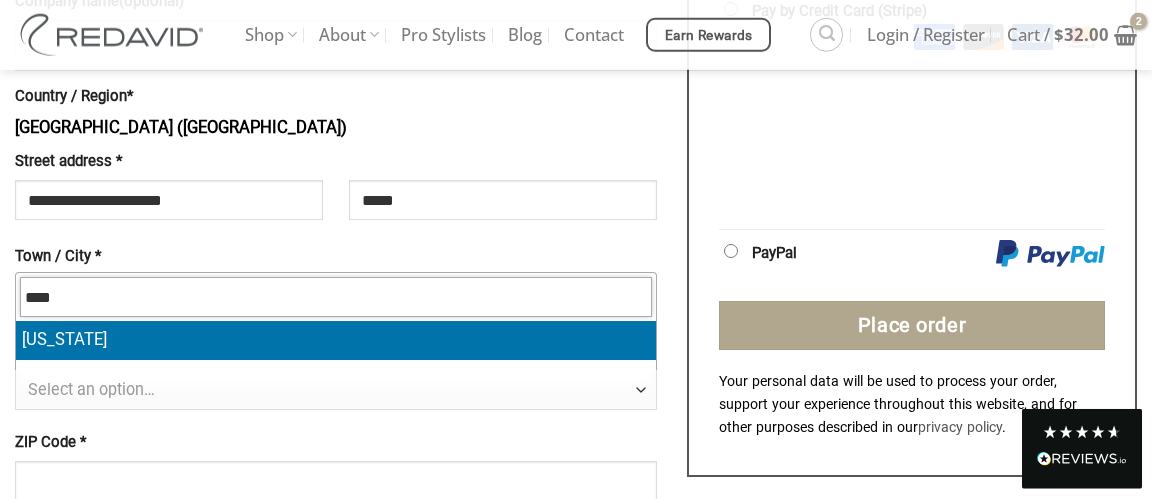 type on "****" 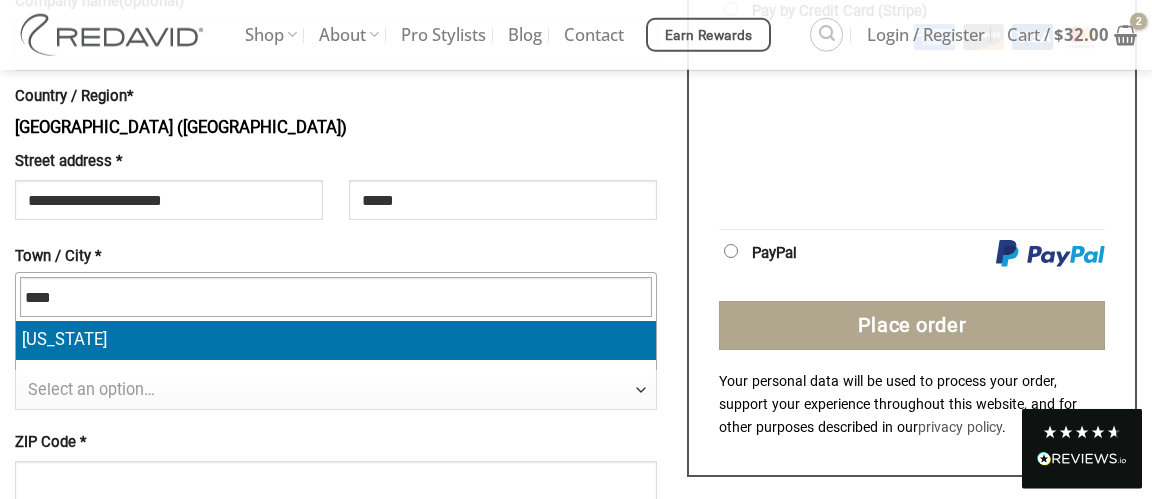 select on "**" 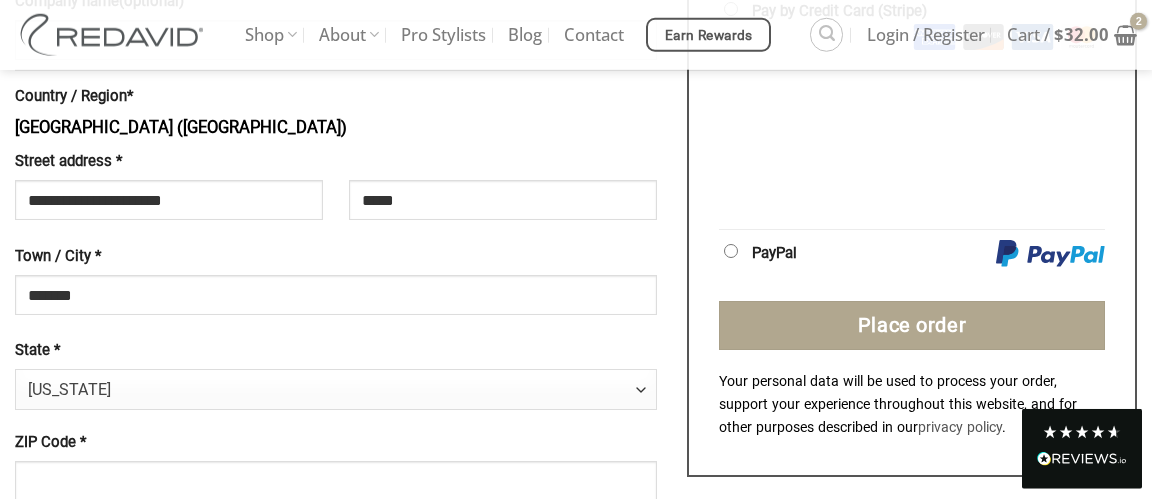 click on "**********" at bounding box center (336, 380) 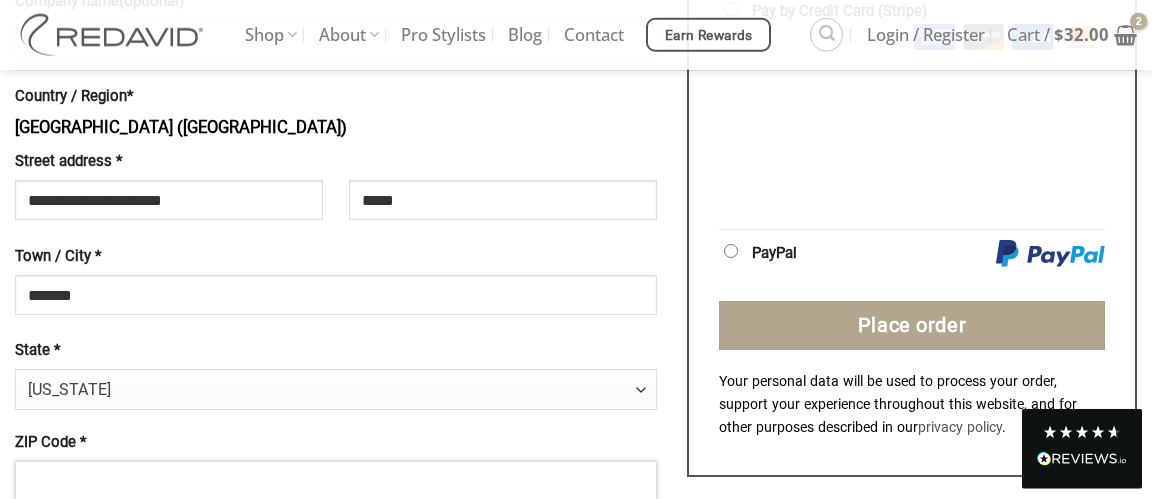 click on "ZIP Code   *" at bounding box center [336, 481] 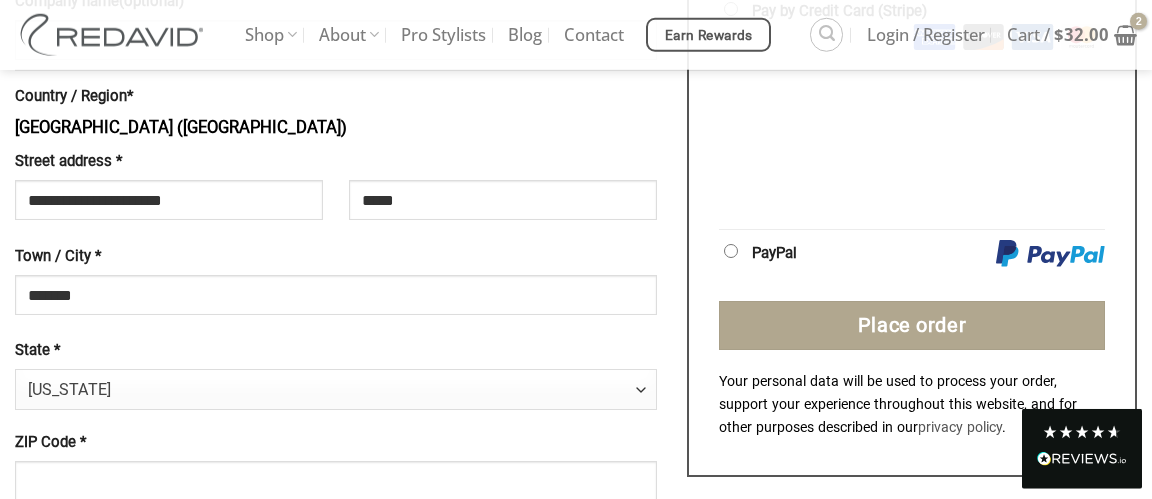 click on "Country / Region  * United States (US)" at bounding box center (336, 113) 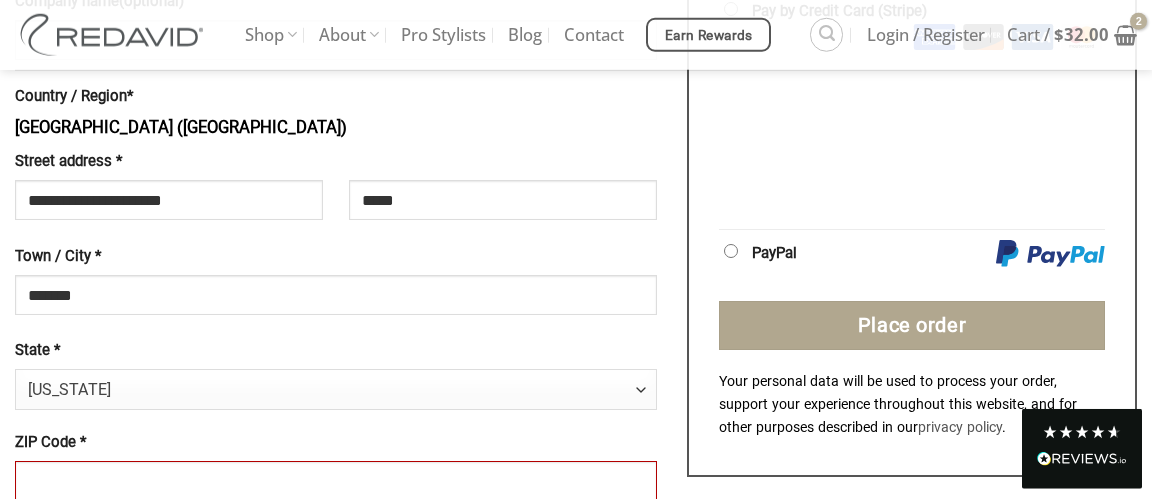 click on "ZIP Code   *" at bounding box center [336, 443] 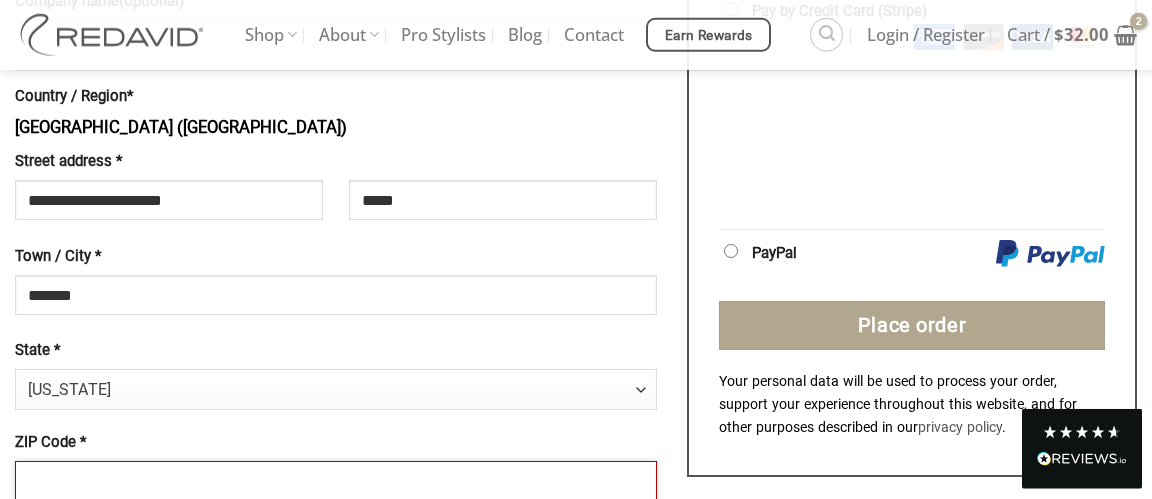 click on "ZIP Code   *" at bounding box center [336, 481] 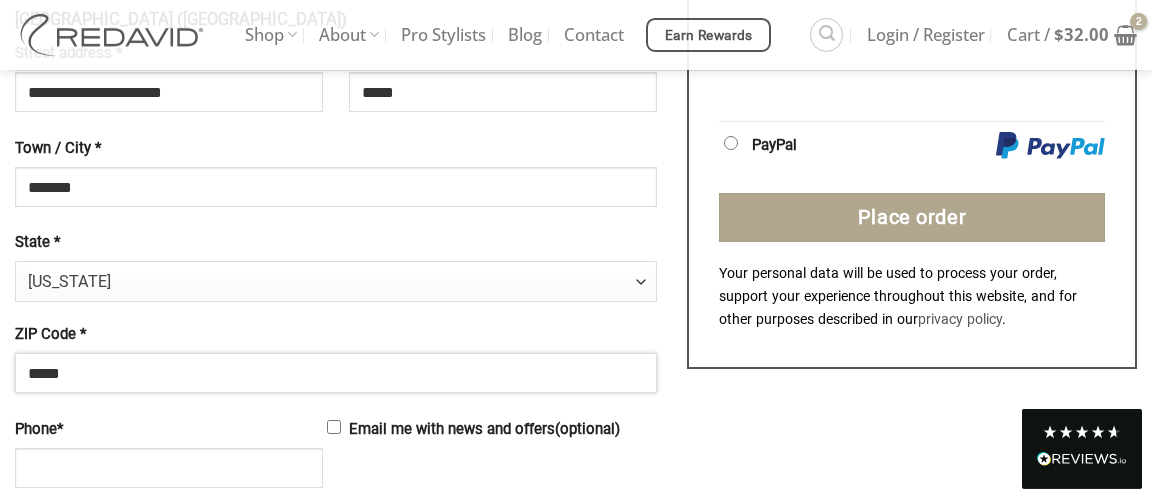 scroll, scrollTop: 792, scrollLeft: 0, axis: vertical 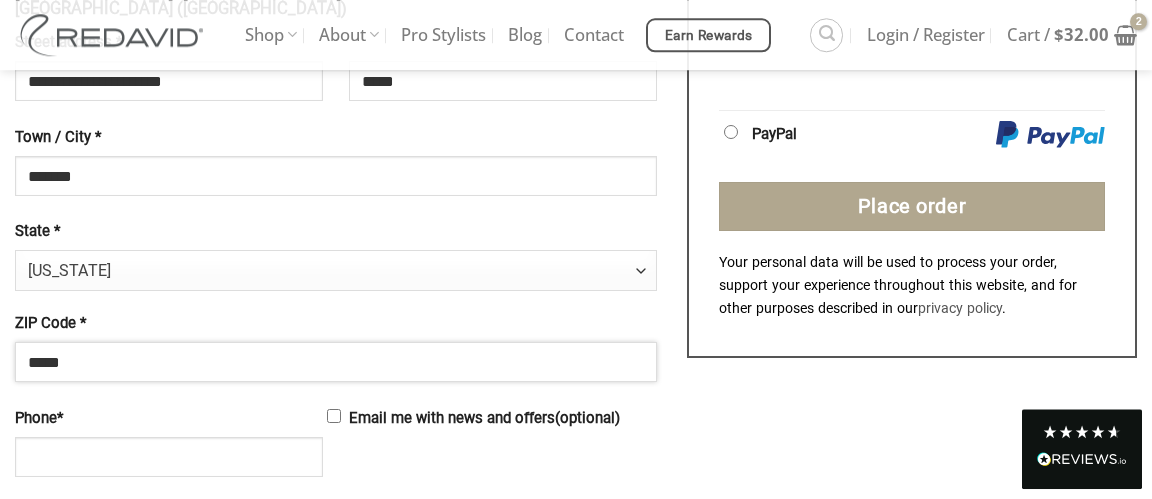 type on "*****" 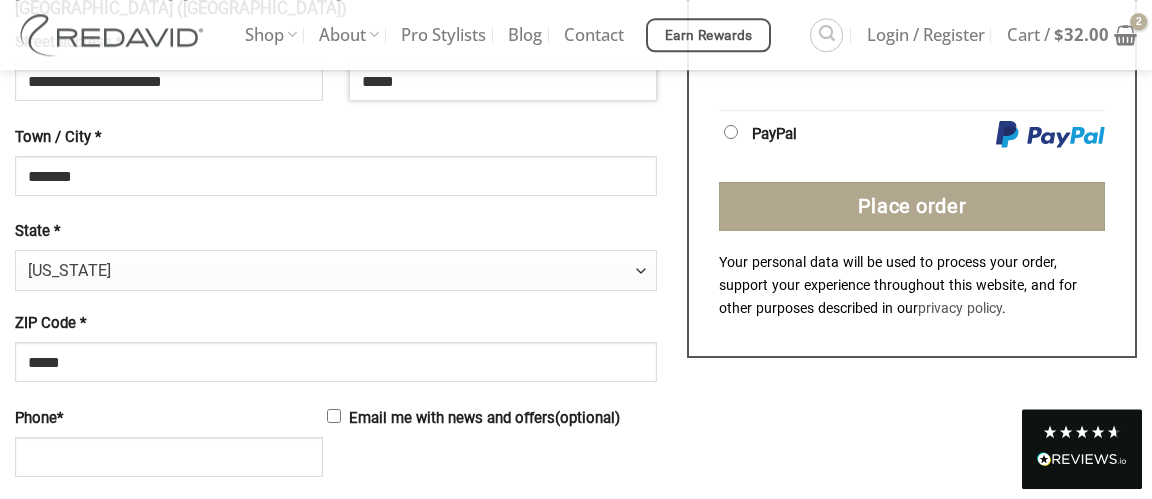 click on "*****" at bounding box center [503, 81] 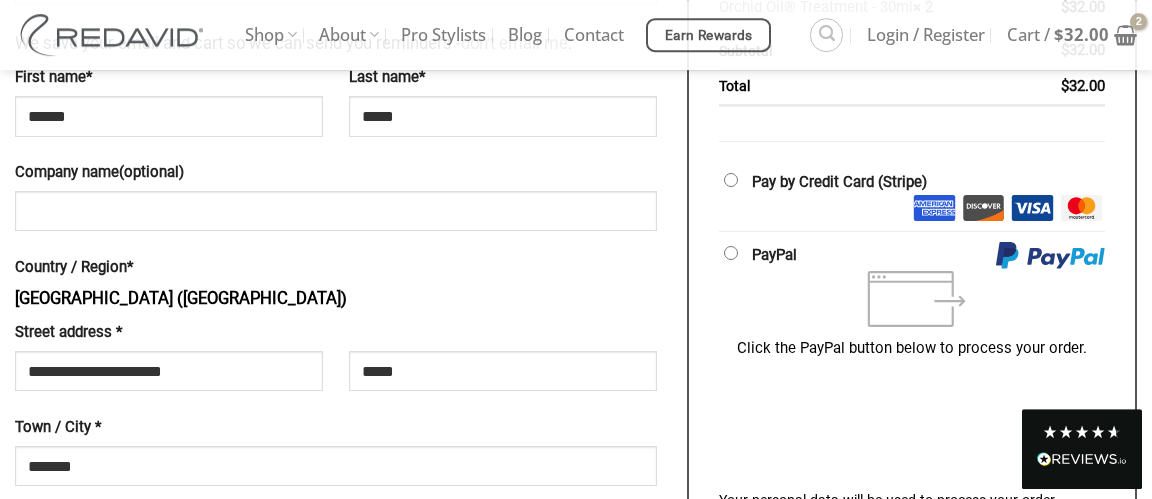 scroll, scrollTop: 545, scrollLeft: 0, axis: vertical 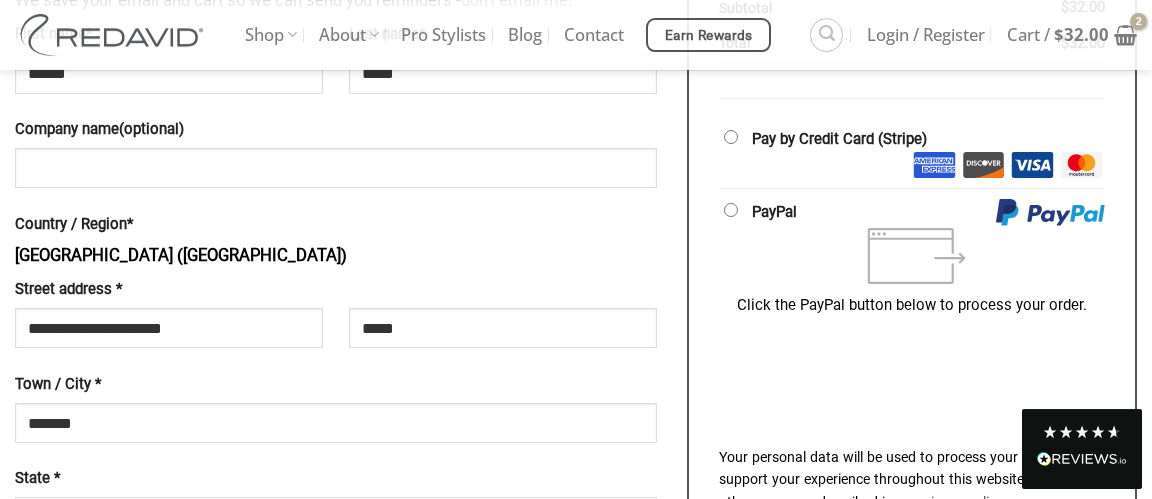 select on "**" 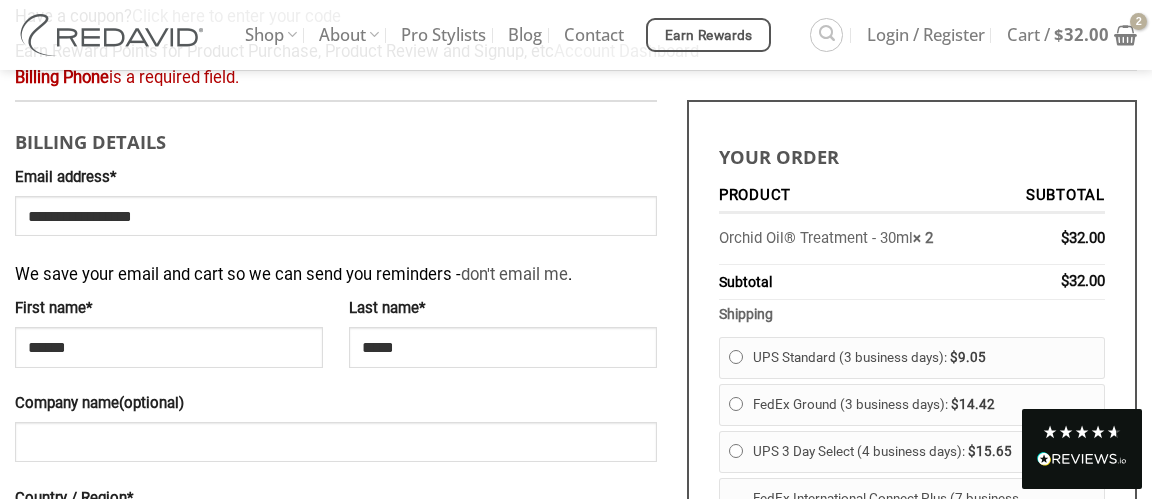scroll, scrollTop: 301, scrollLeft: 0, axis: vertical 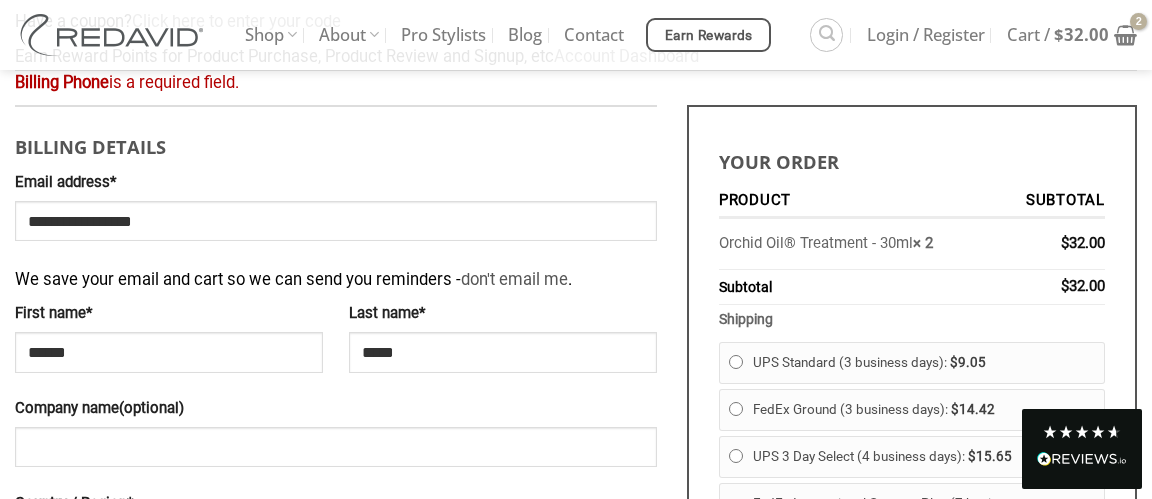 click on "Billing details" at bounding box center (336, 141) 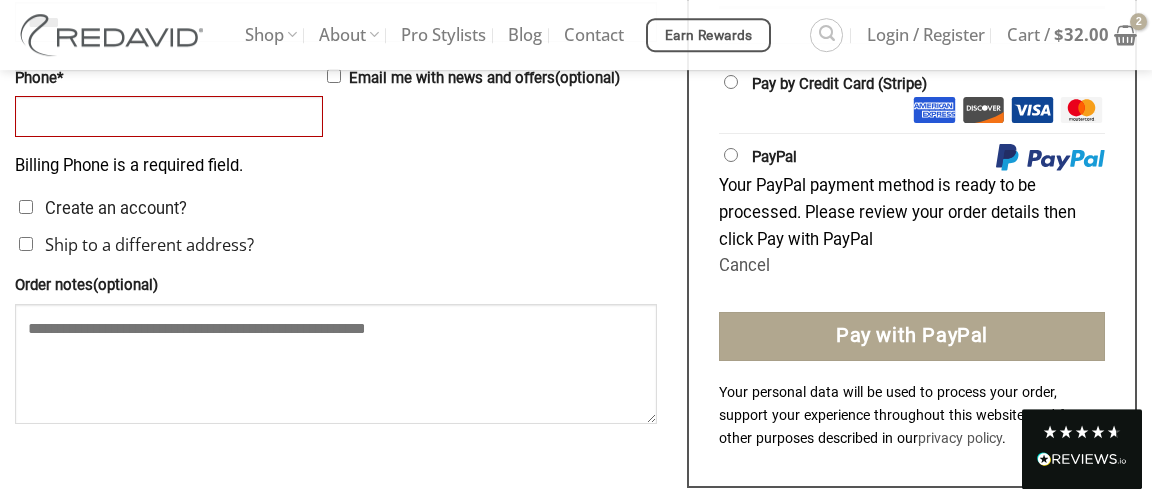 scroll, scrollTop: 1183, scrollLeft: 0, axis: vertical 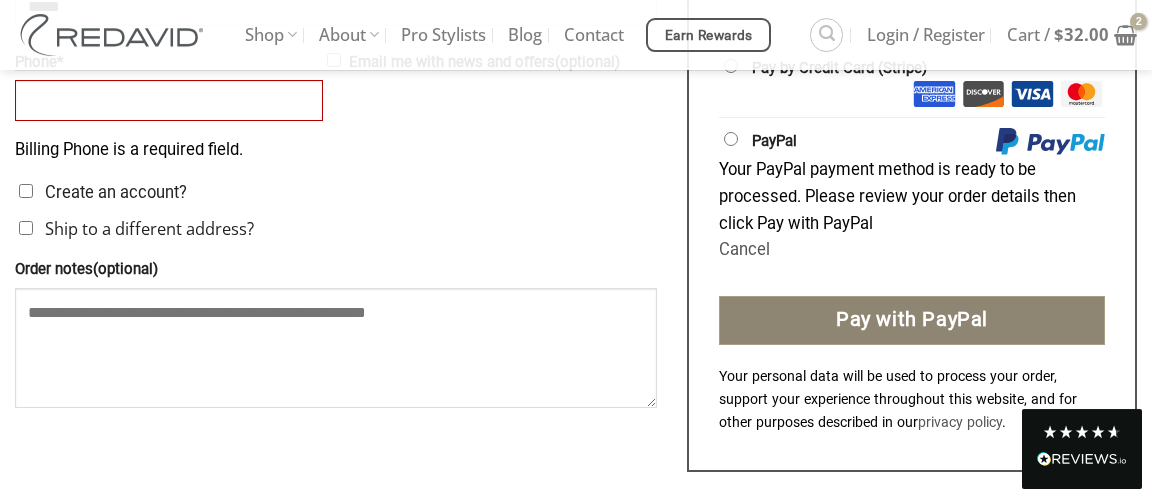 click on "Pay with PayPal" at bounding box center [912, 321] 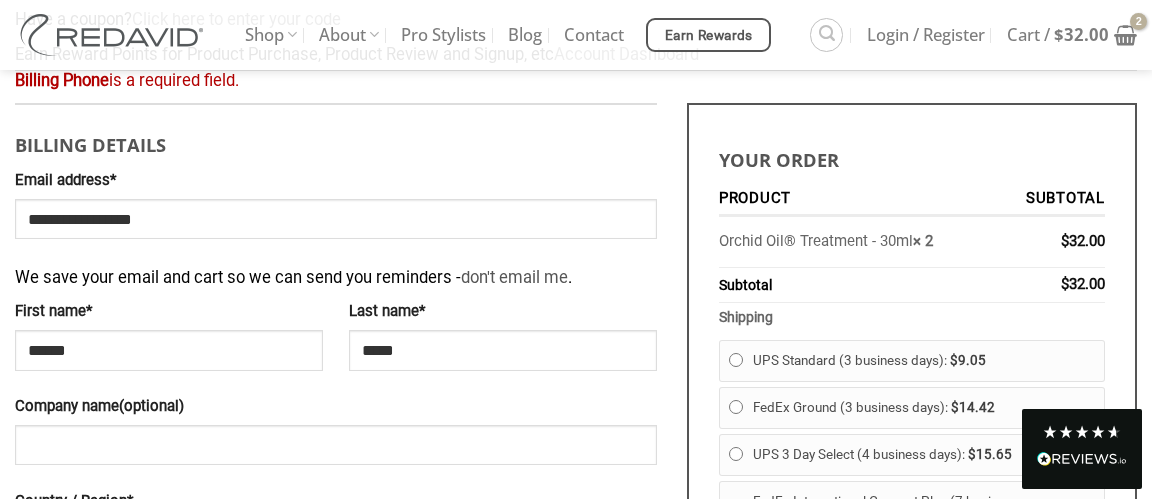 scroll, scrollTop: 301, scrollLeft: 0, axis: vertical 